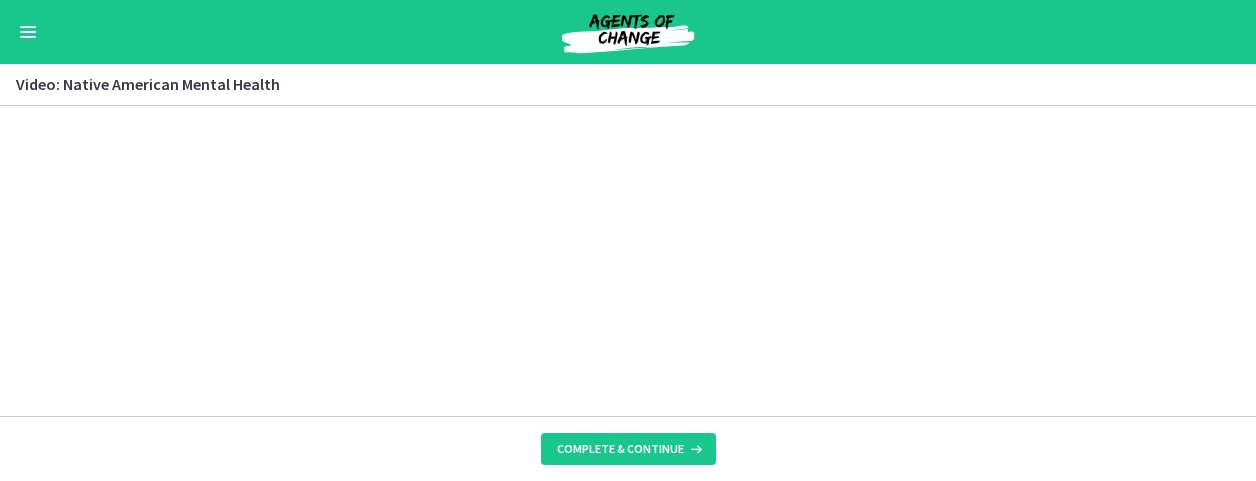 scroll, scrollTop: 0, scrollLeft: 0, axis: both 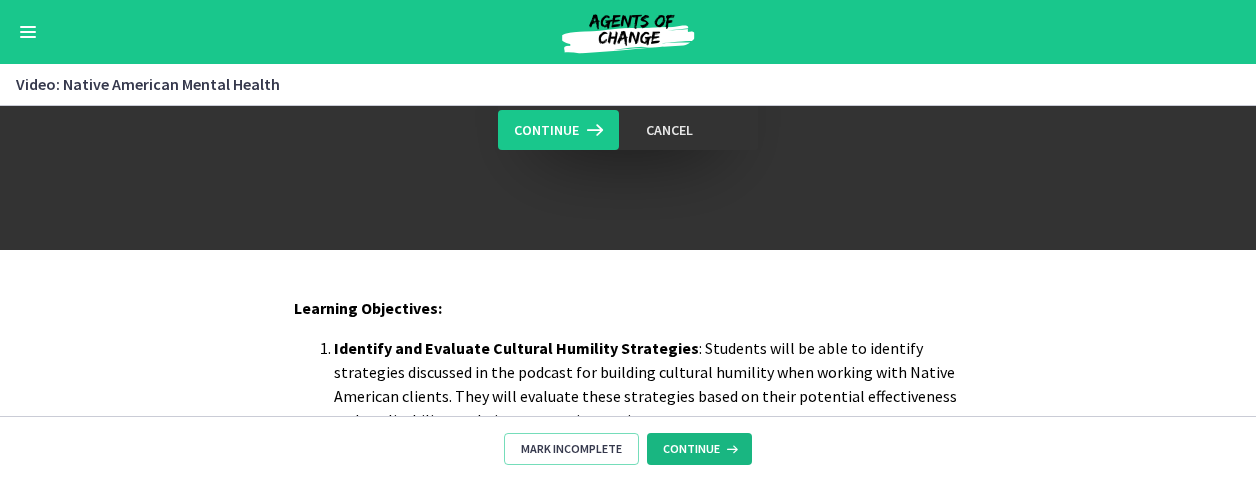 click on "Continue" at bounding box center [699, 449] 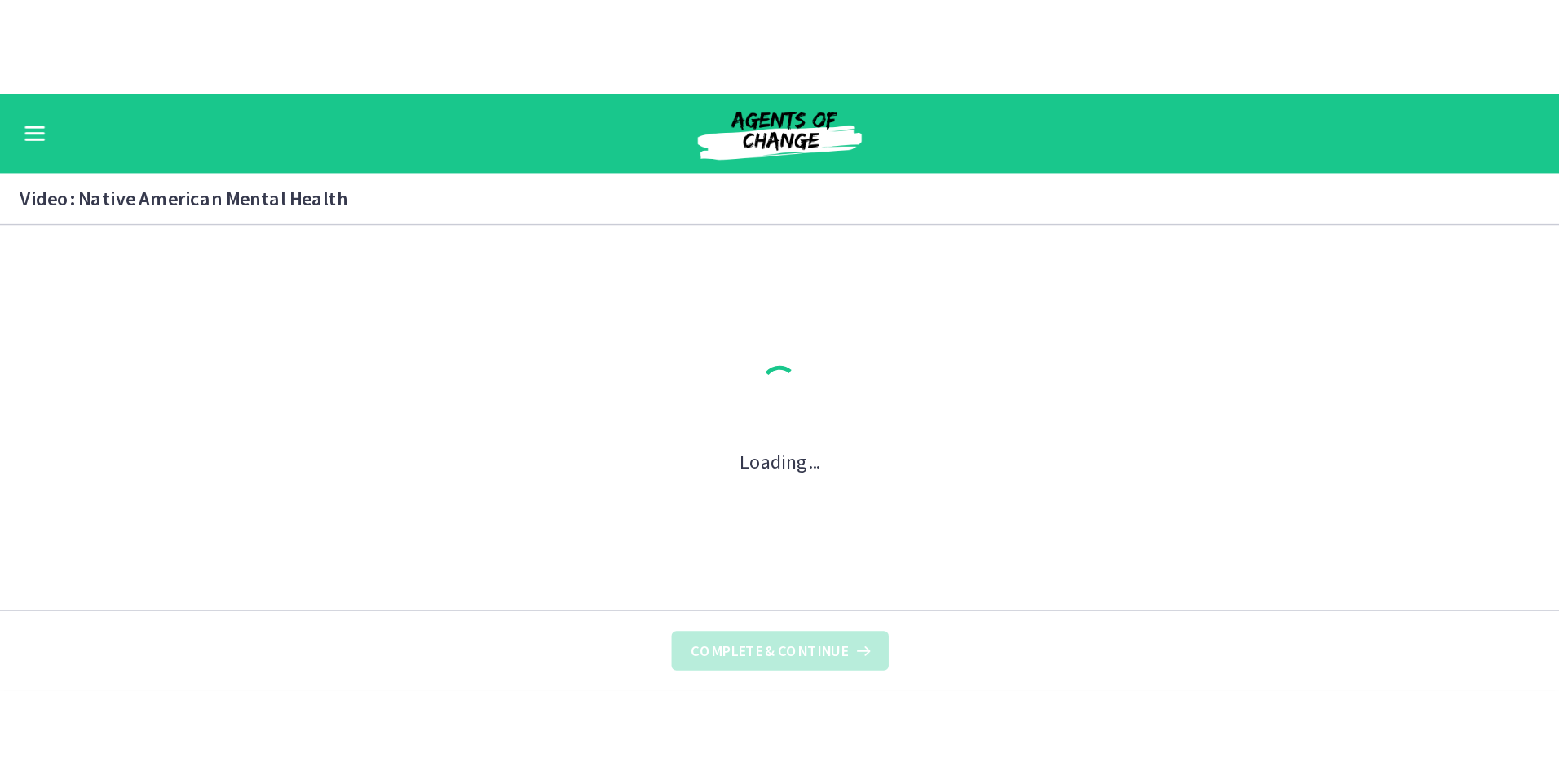 scroll, scrollTop: 0, scrollLeft: 0, axis: both 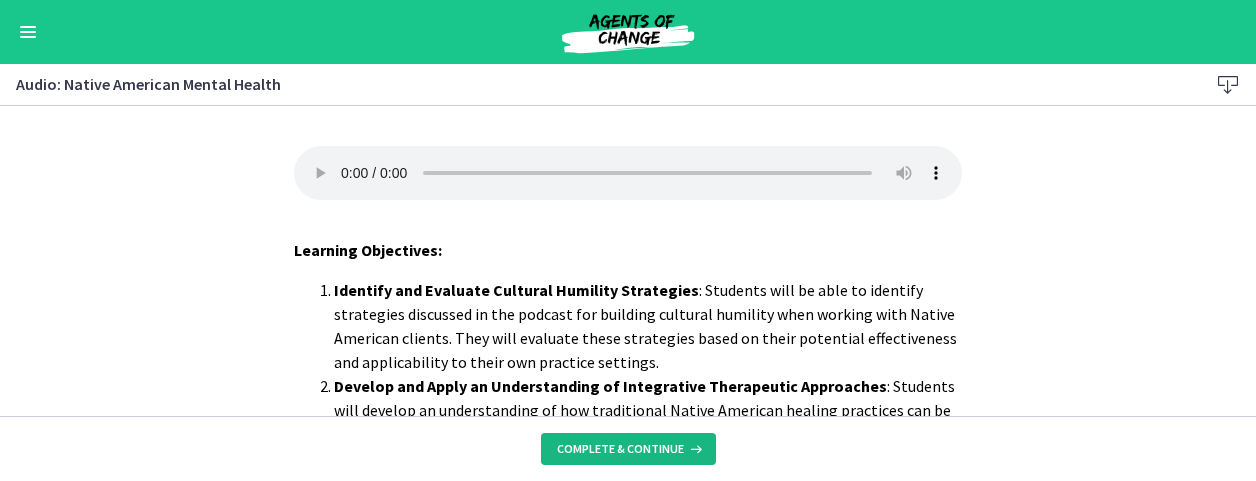 click at bounding box center (694, 449) 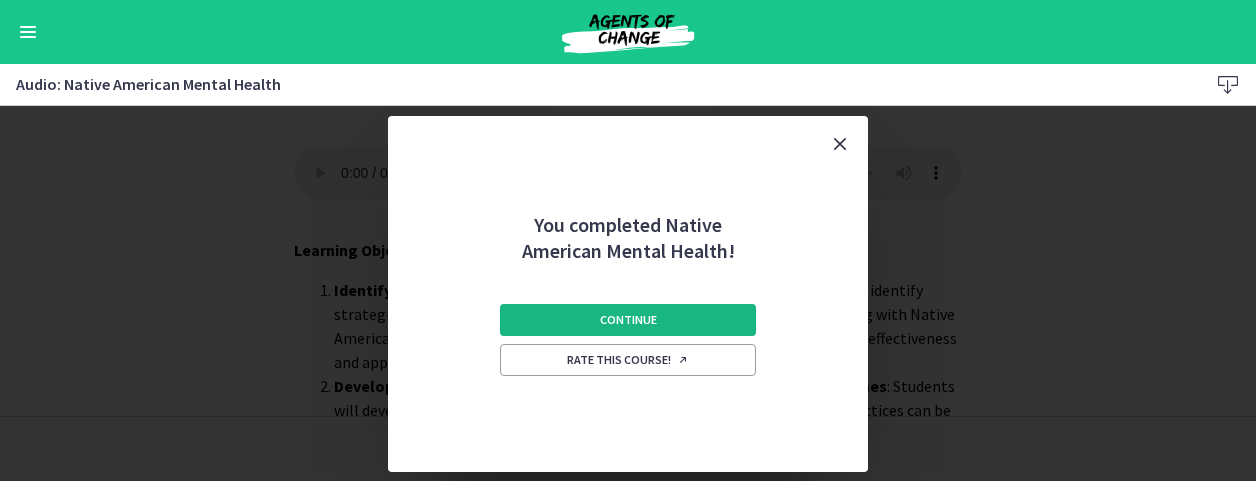 click on "Continue" at bounding box center [628, 320] 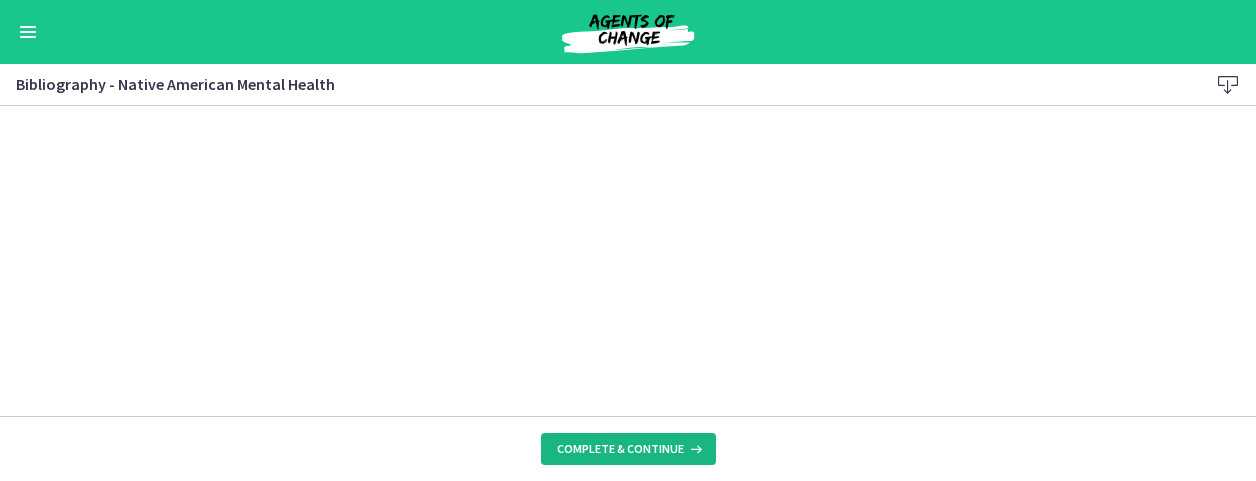click at bounding box center [694, 449] 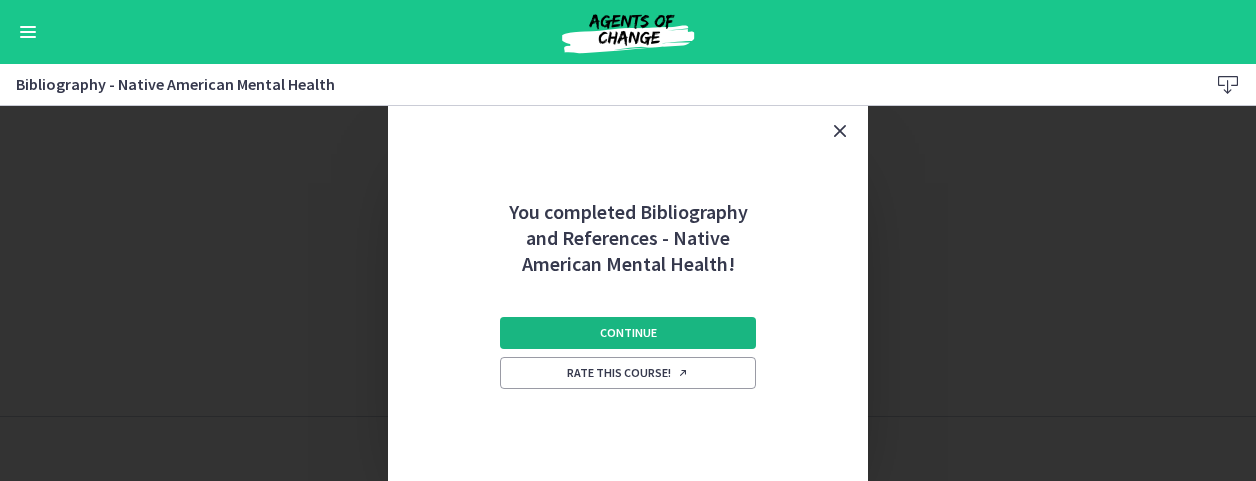 click on "Continue" at bounding box center [628, 333] 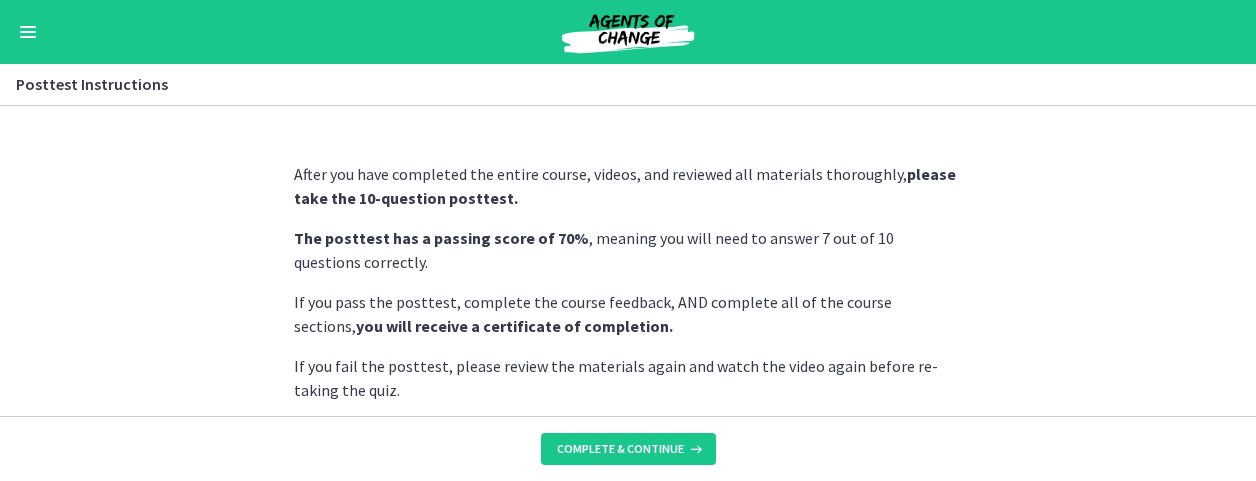 click on "If you fail the posttest, please review the materials again and watch the video again before re-taking the quiz." at bounding box center [628, 378] 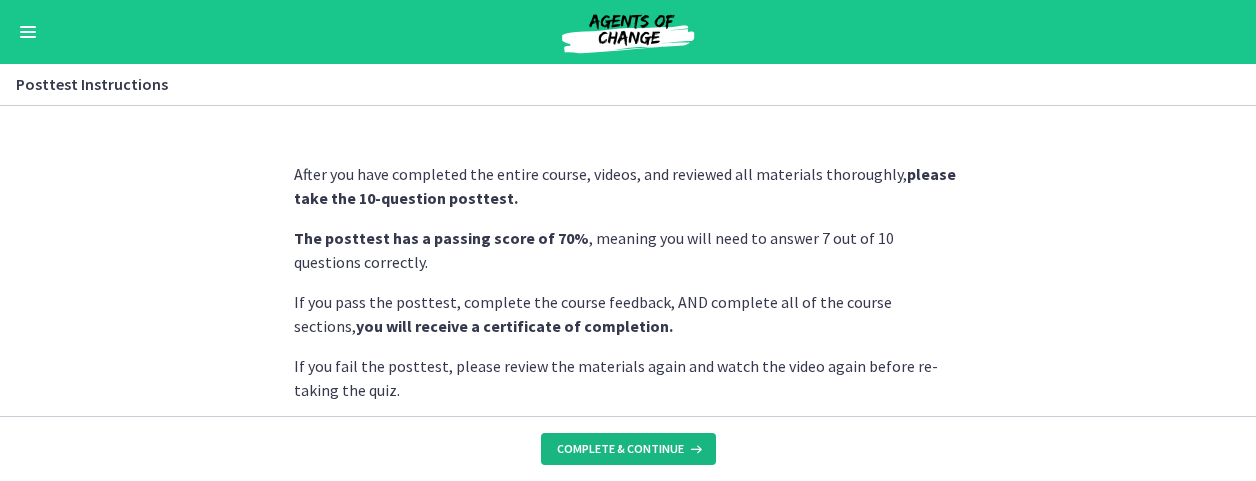 click on "Complete & continue" at bounding box center [628, 449] 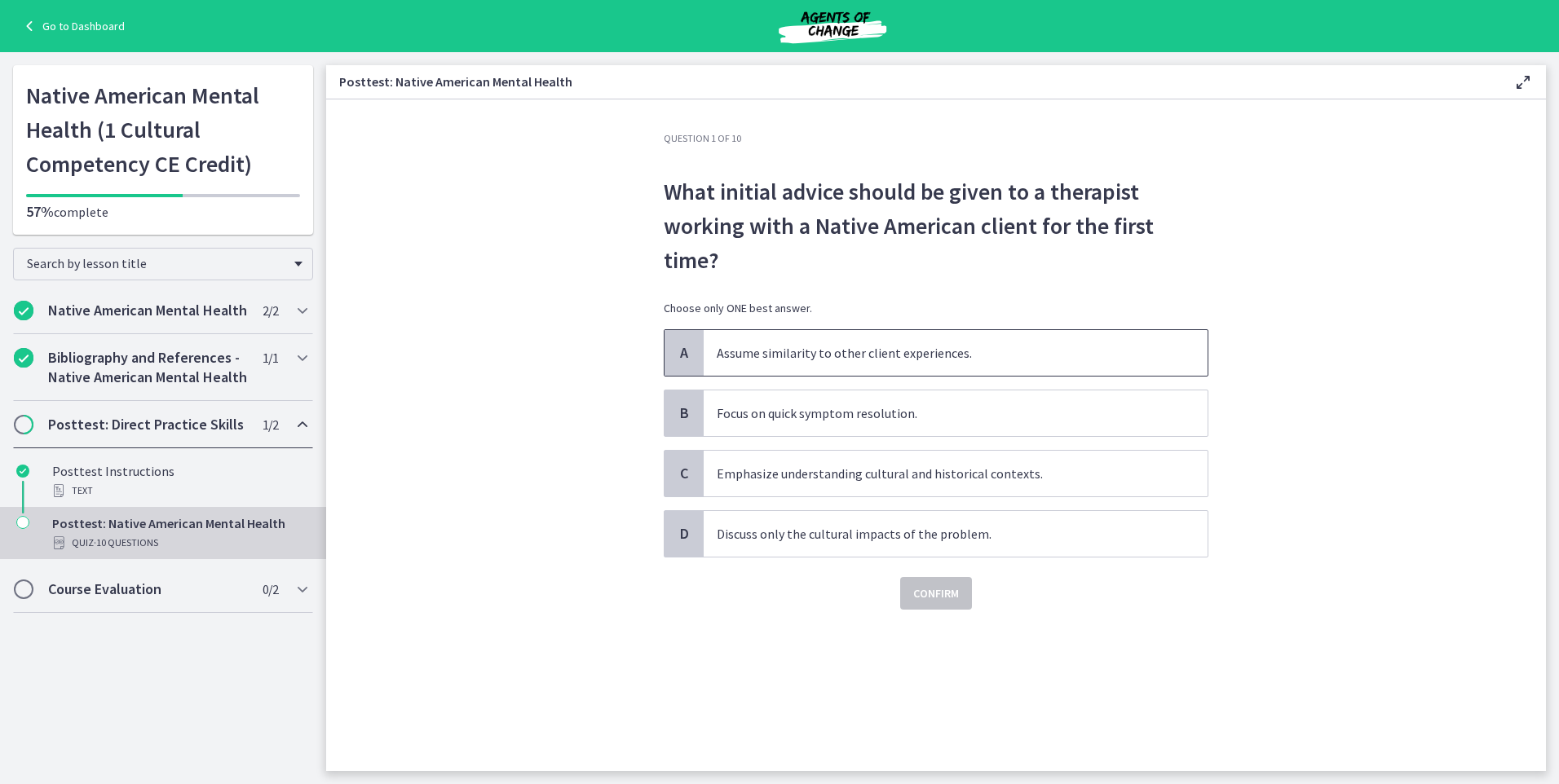click on "Assume similarity to other client experiences." at bounding box center (939, 353) 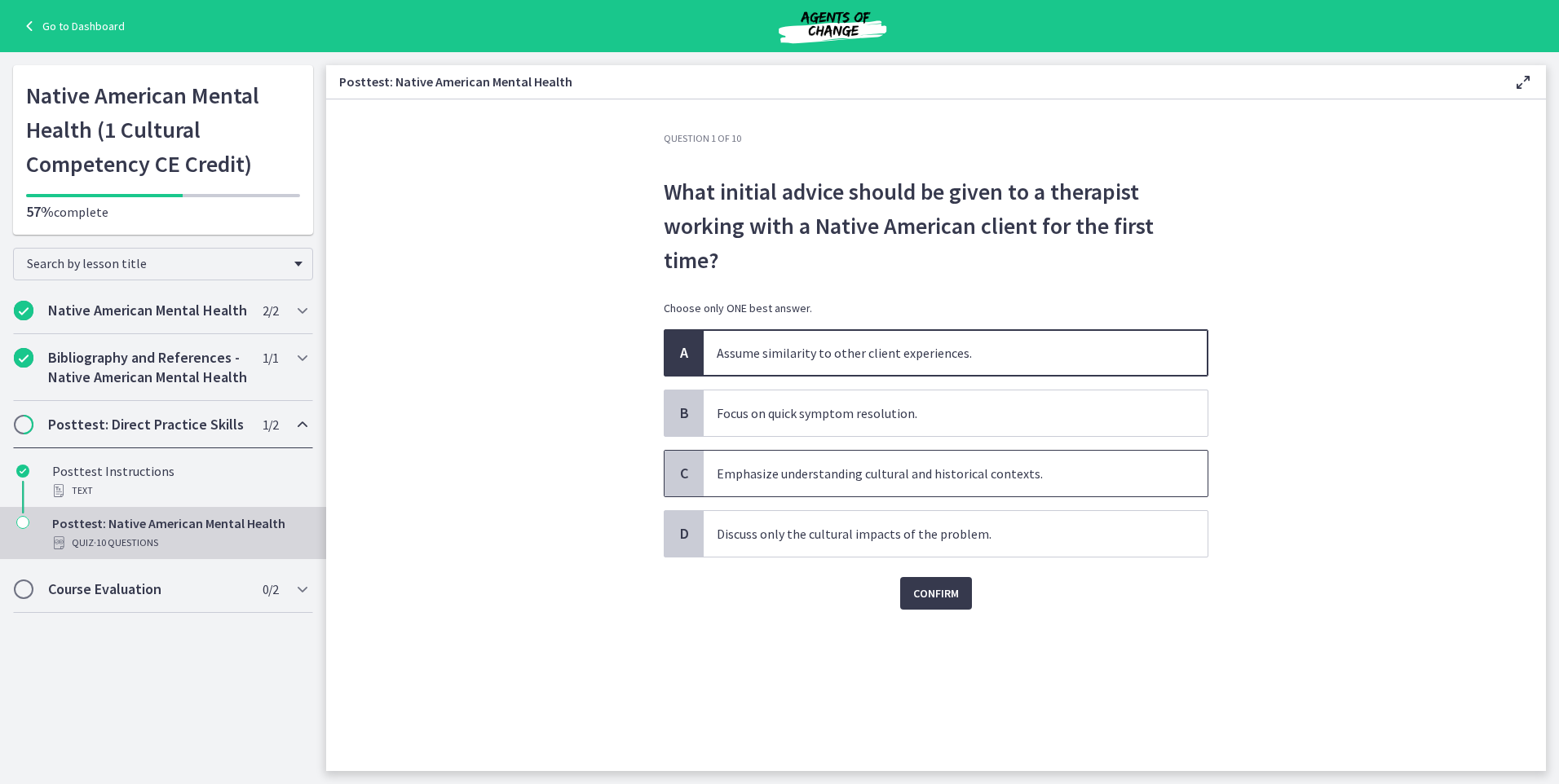 click on "Emphasize understanding cultural and historical contexts." at bounding box center [956, 473] 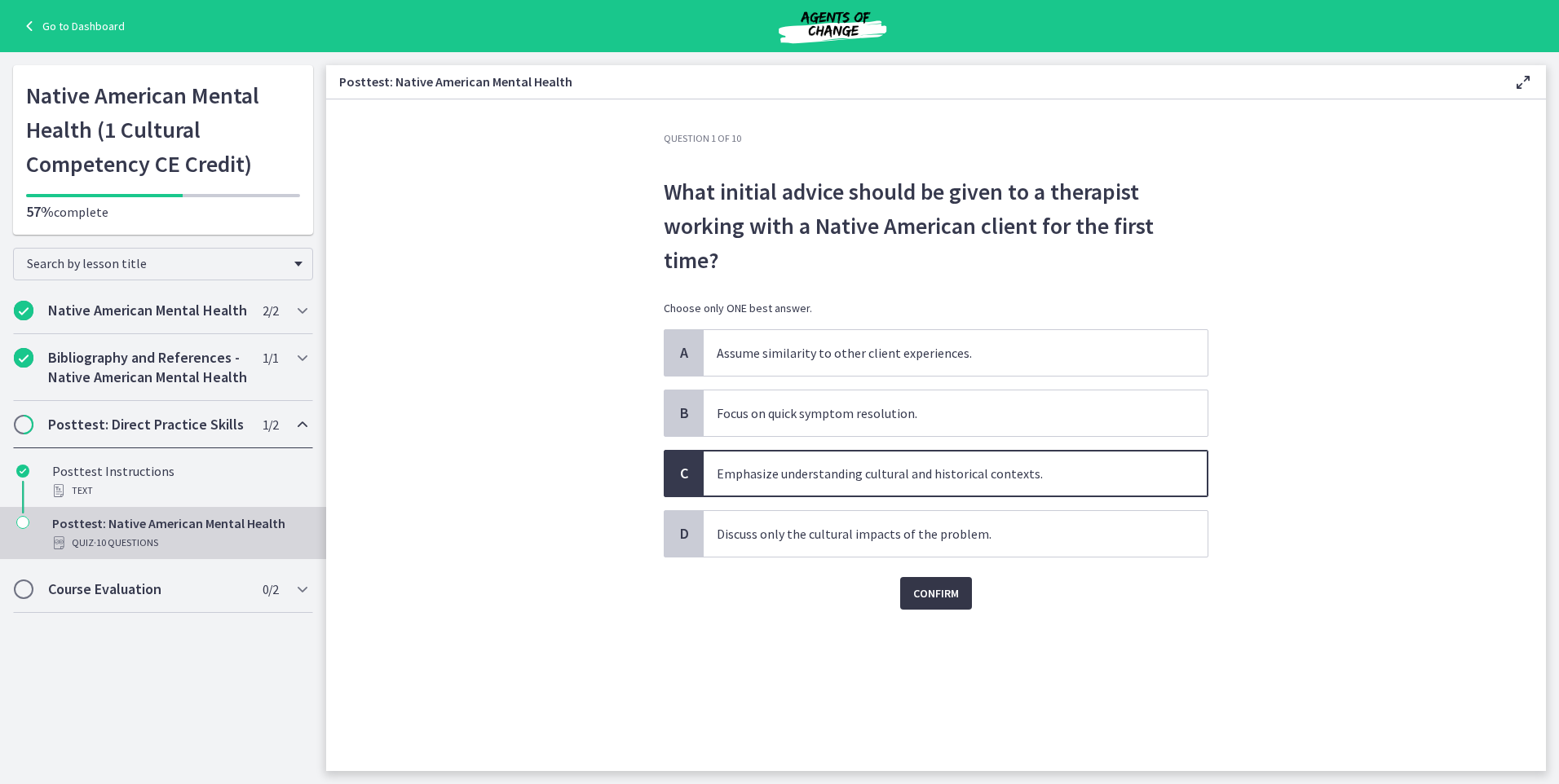 click on "Confirm" at bounding box center (936, 593) 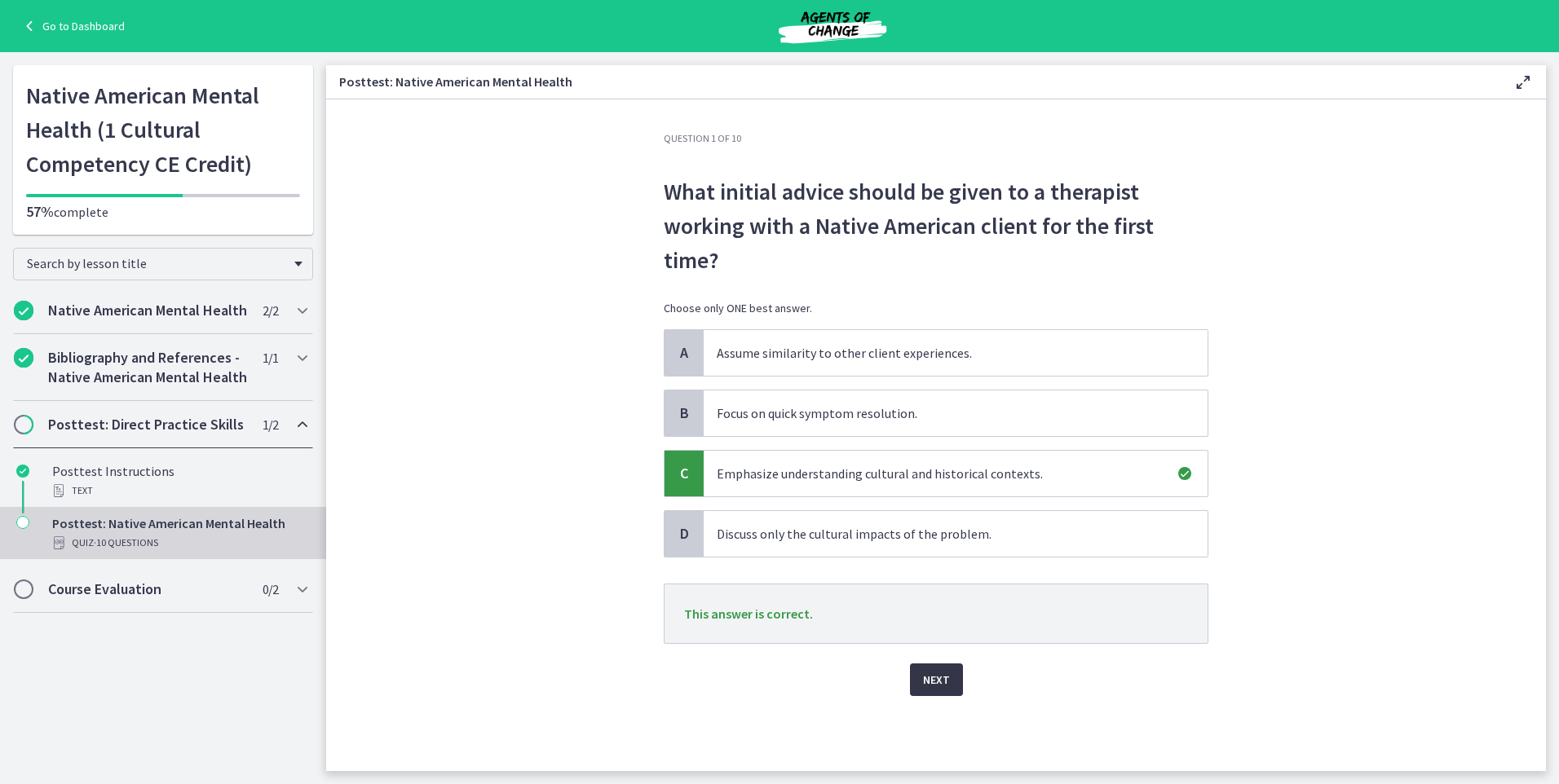 click on "Next" at bounding box center [936, 680] 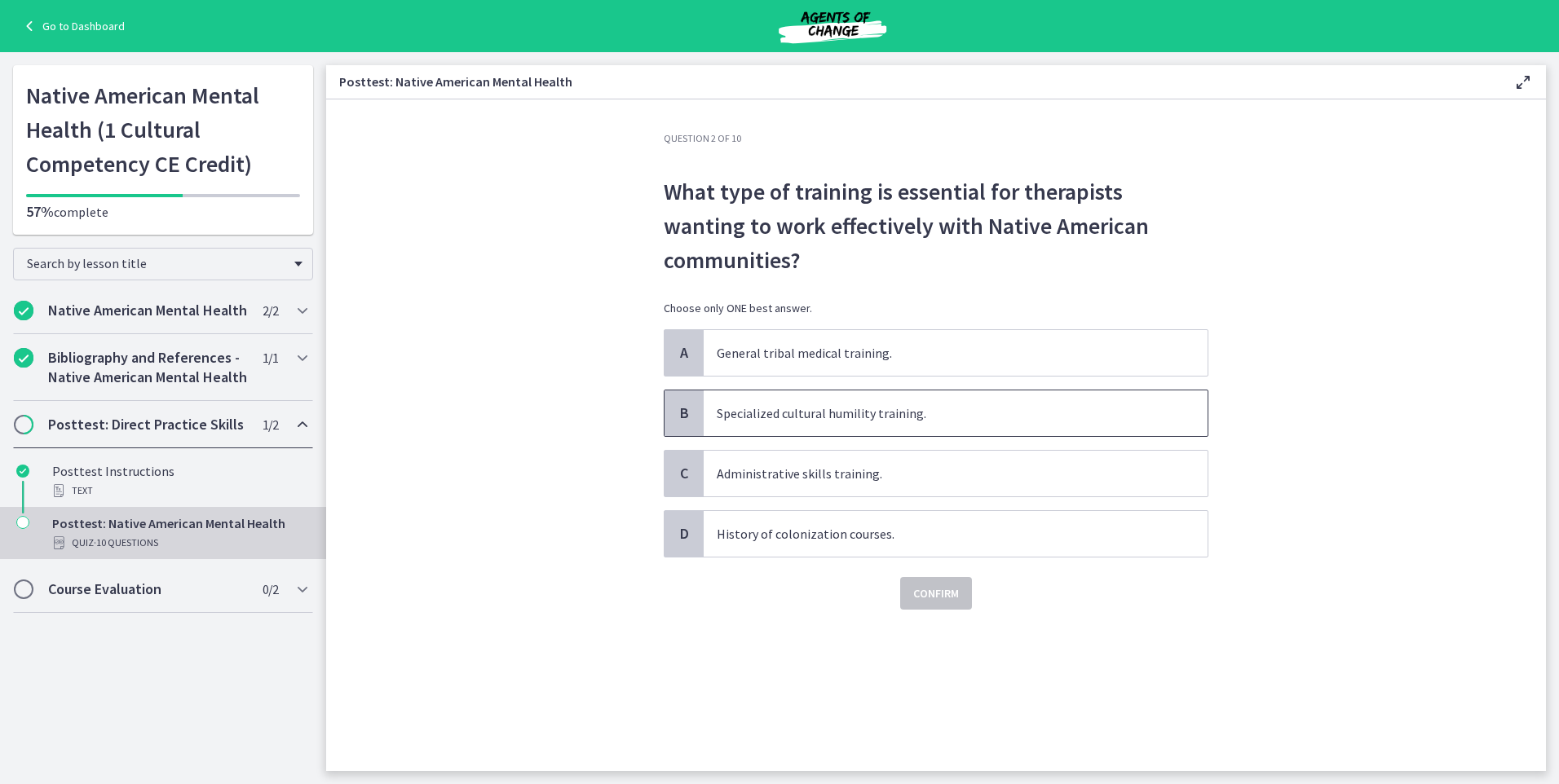 click on "Specialized cultural humility training." at bounding box center [956, 413] 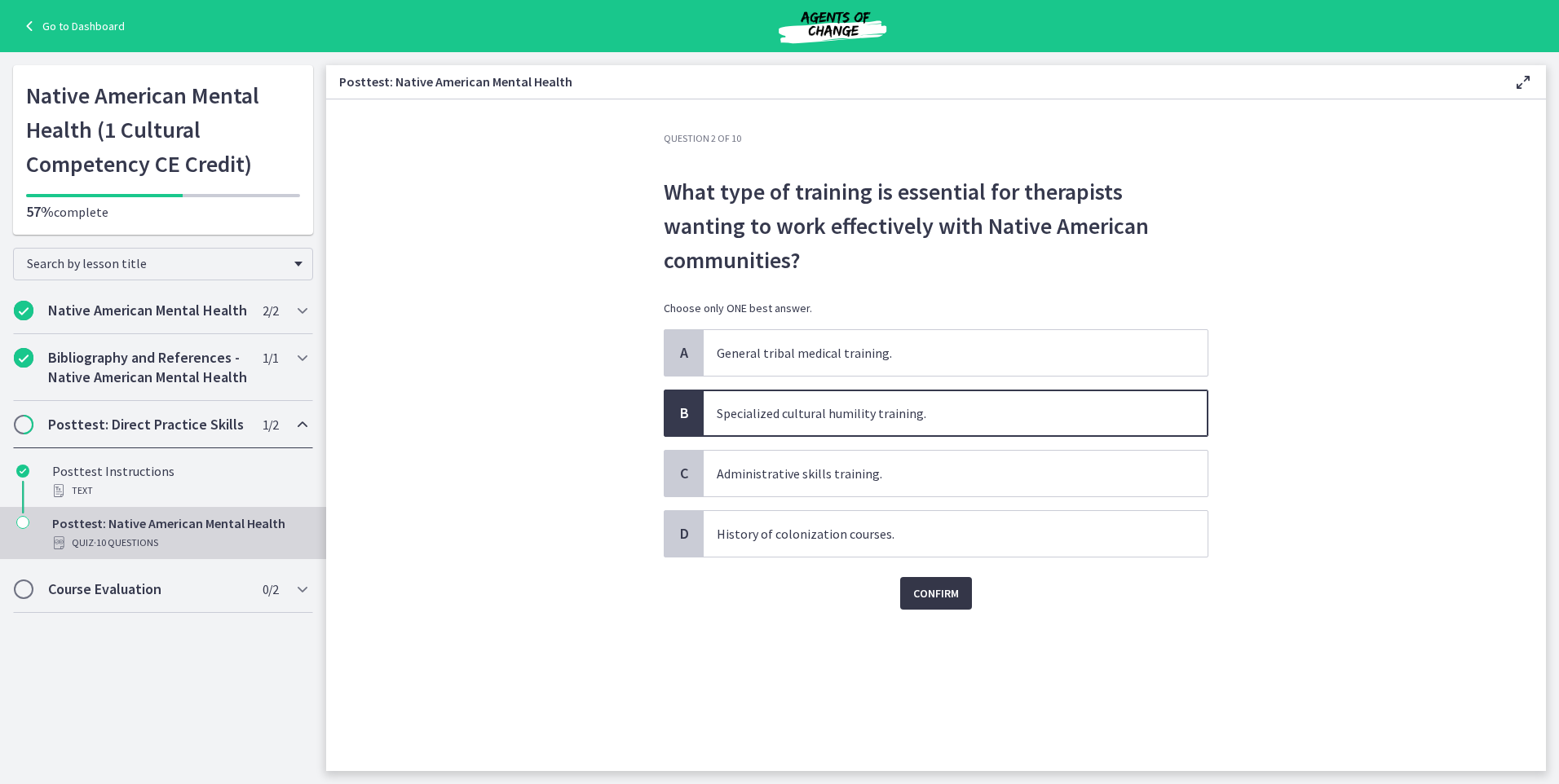 click on "Confirm" at bounding box center [936, 593] 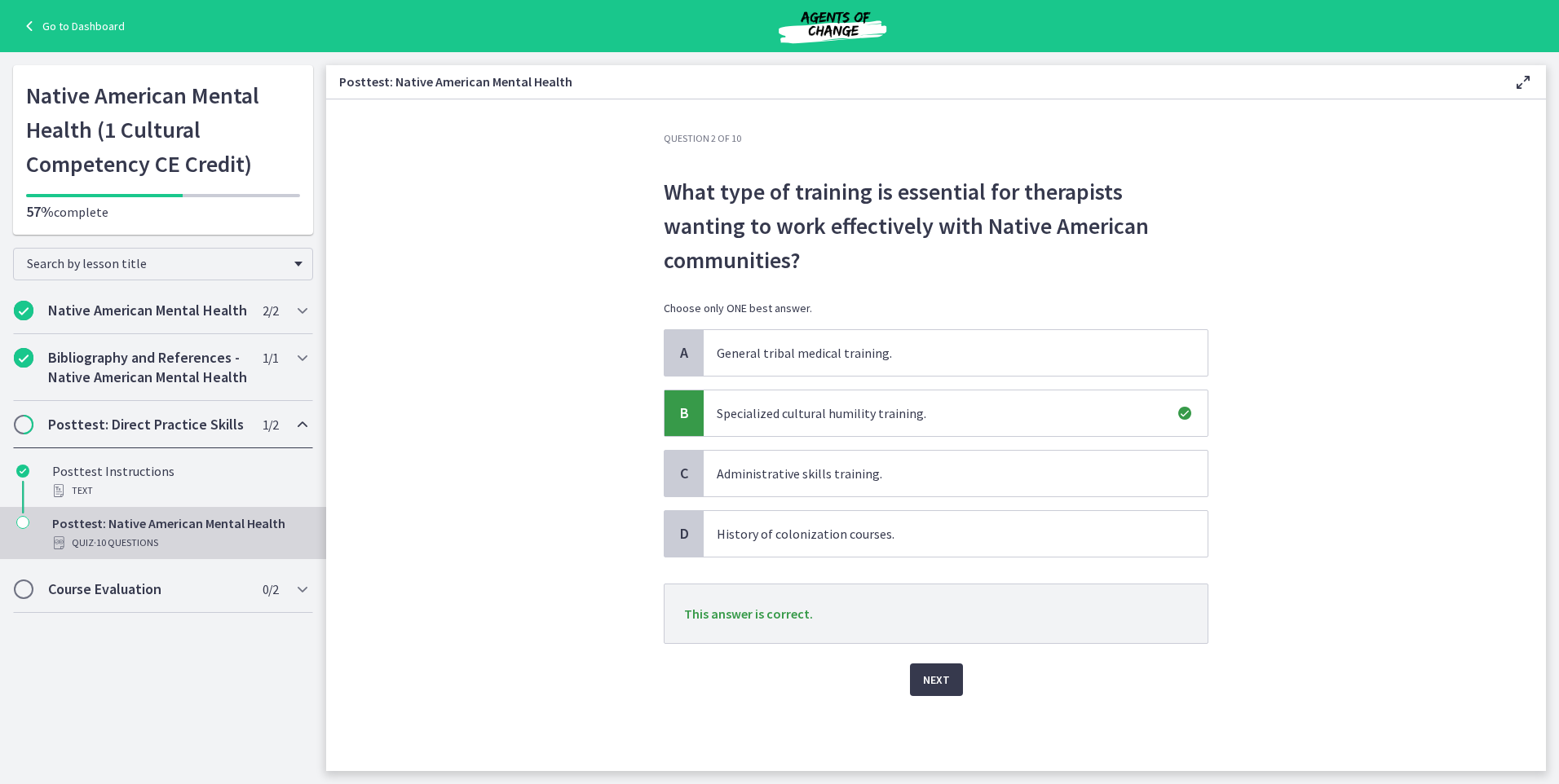 click on "Next" at bounding box center [936, 670] 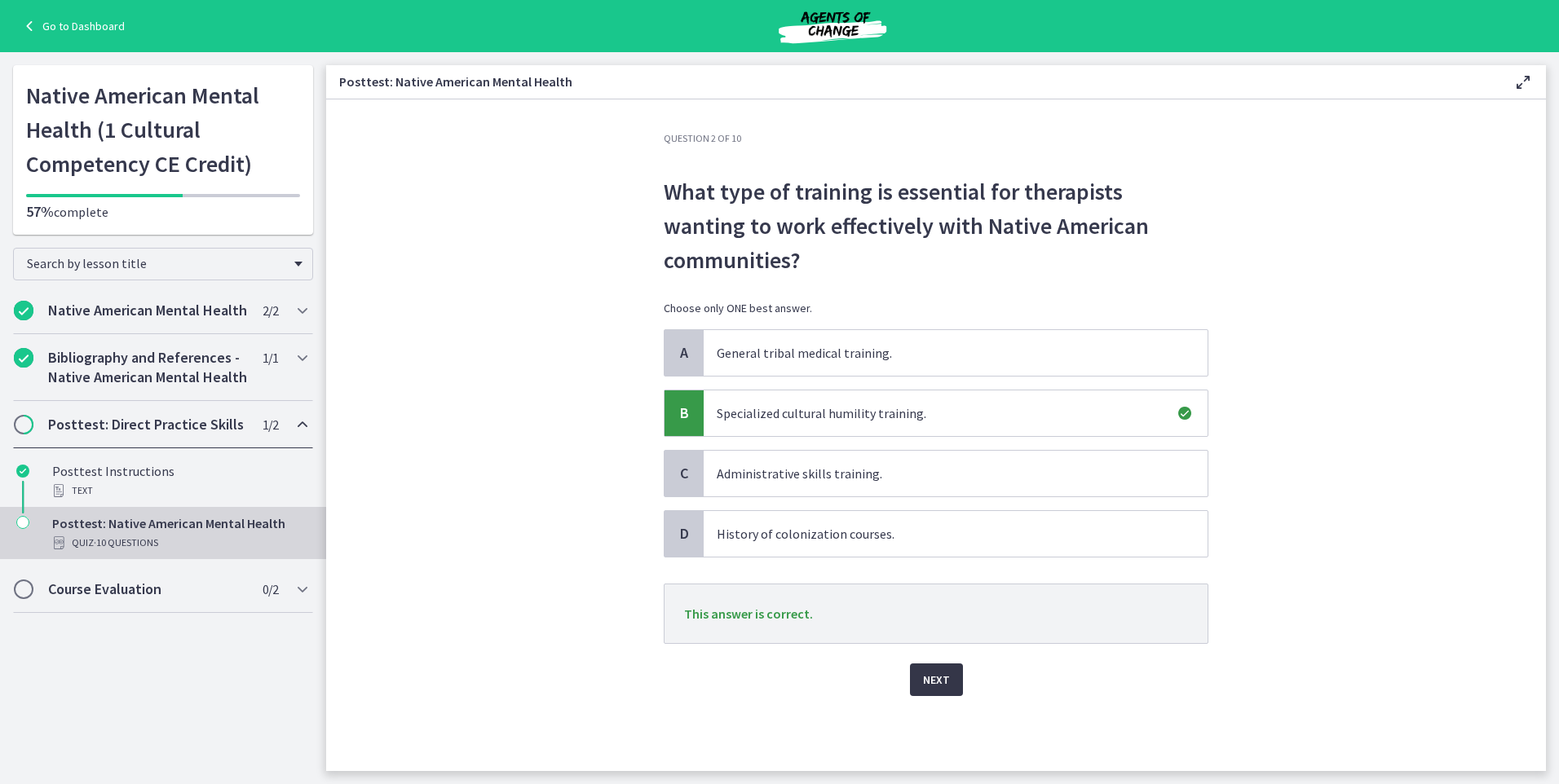 click on "Next" at bounding box center (936, 680) 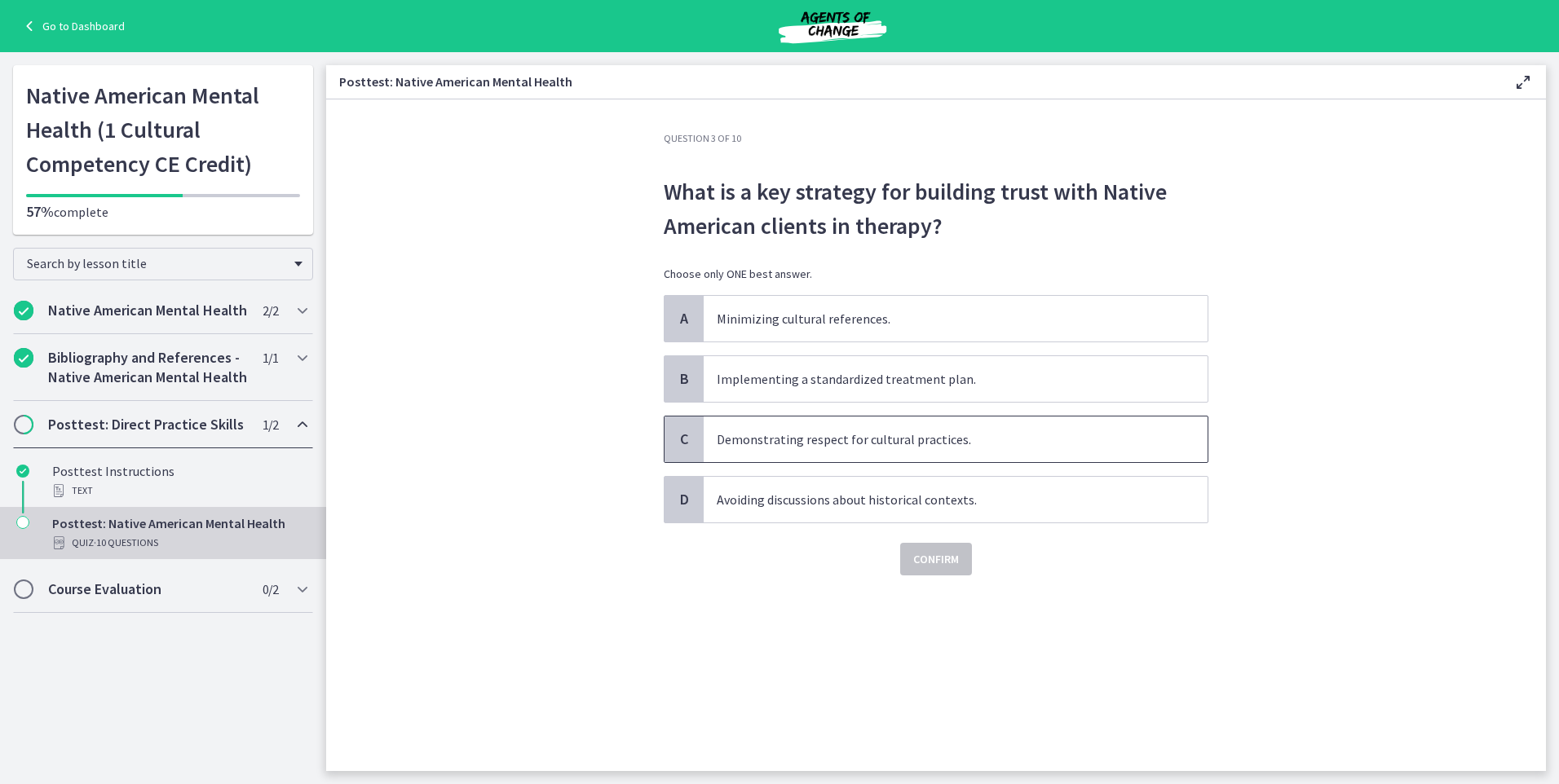 click on "Demonstrating respect for cultural practices." at bounding box center (939, 439) 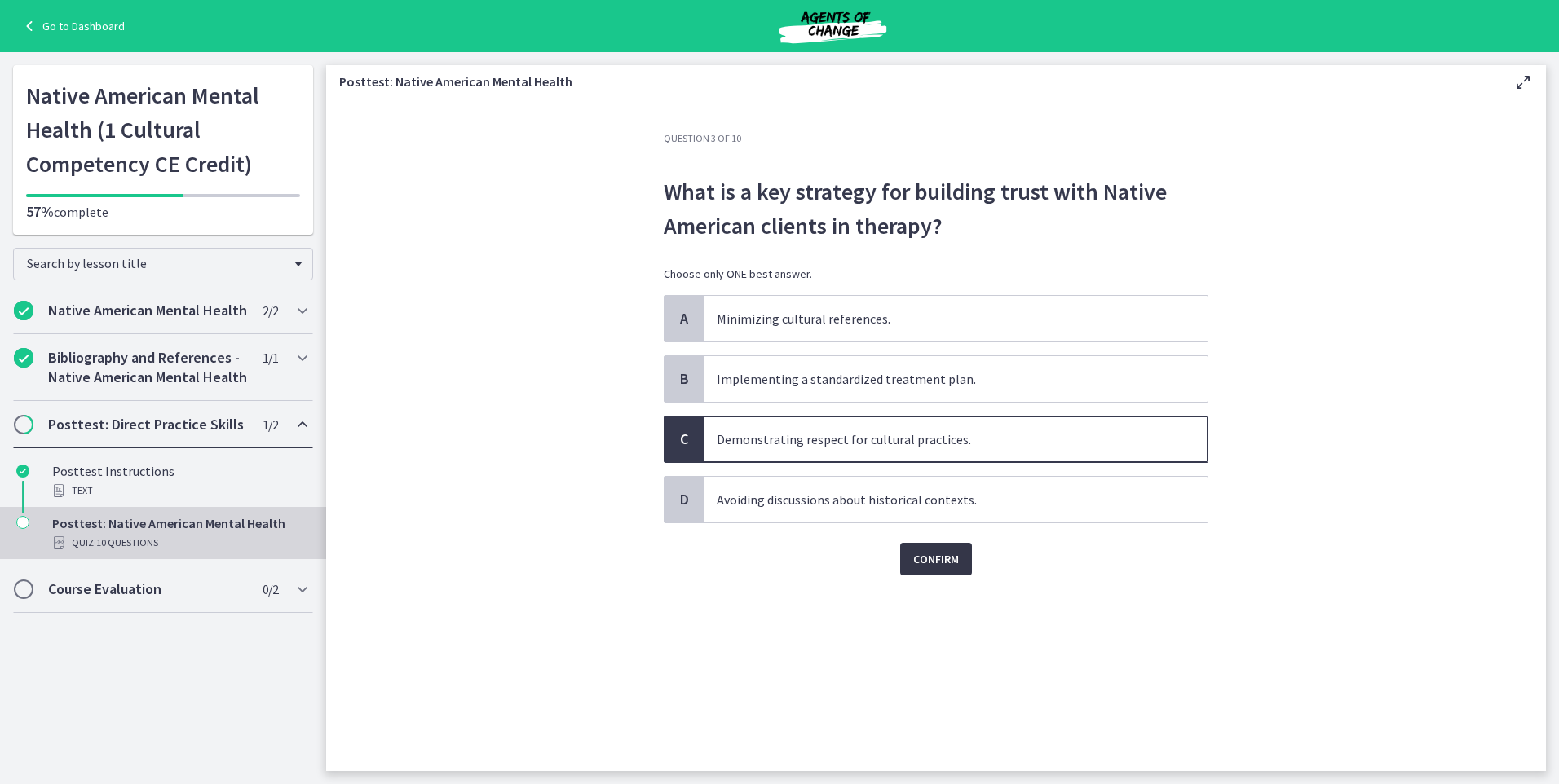 click on "Confirm" at bounding box center (936, 559) 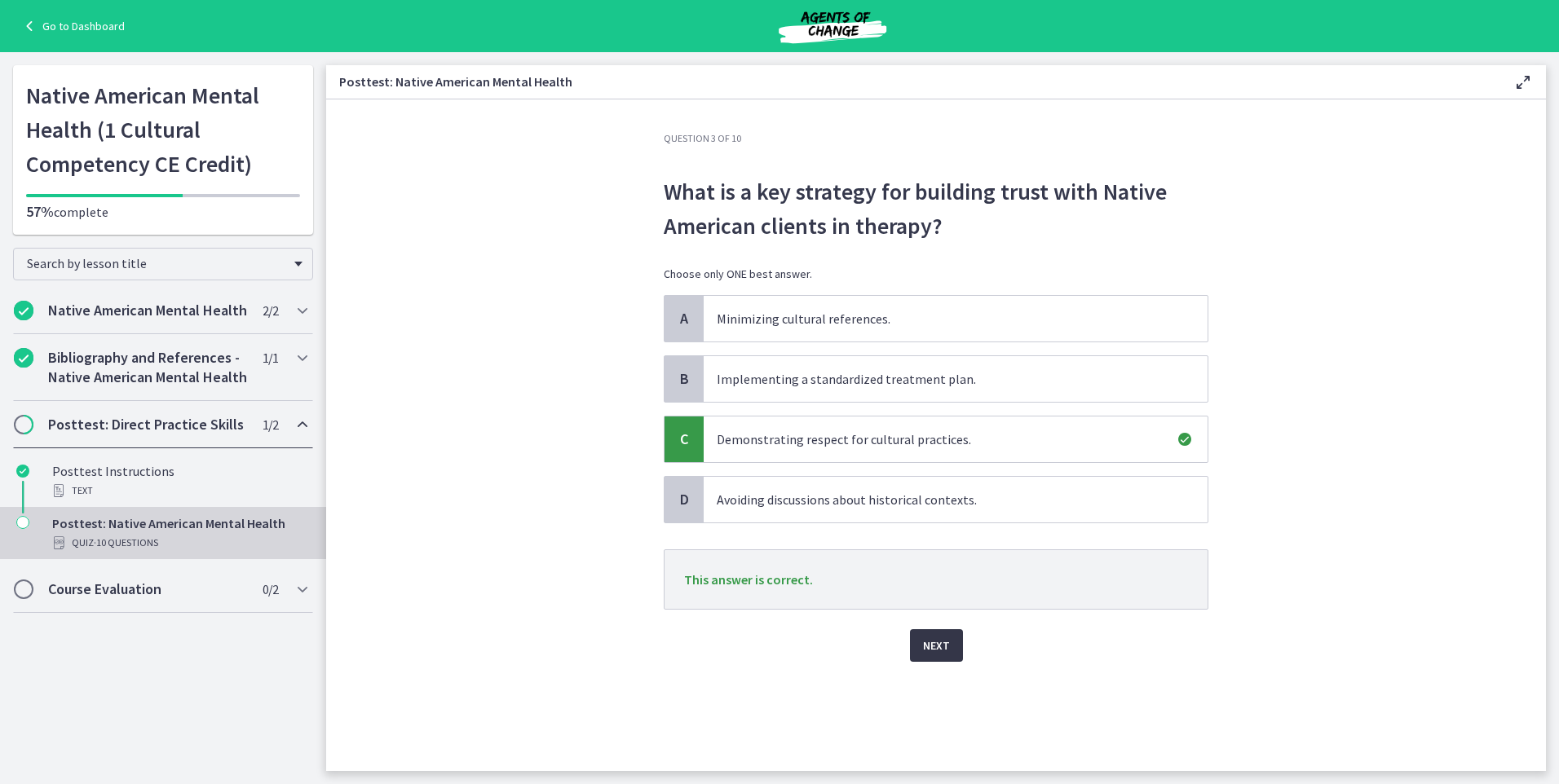 click on "Next" at bounding box center (936, 645) 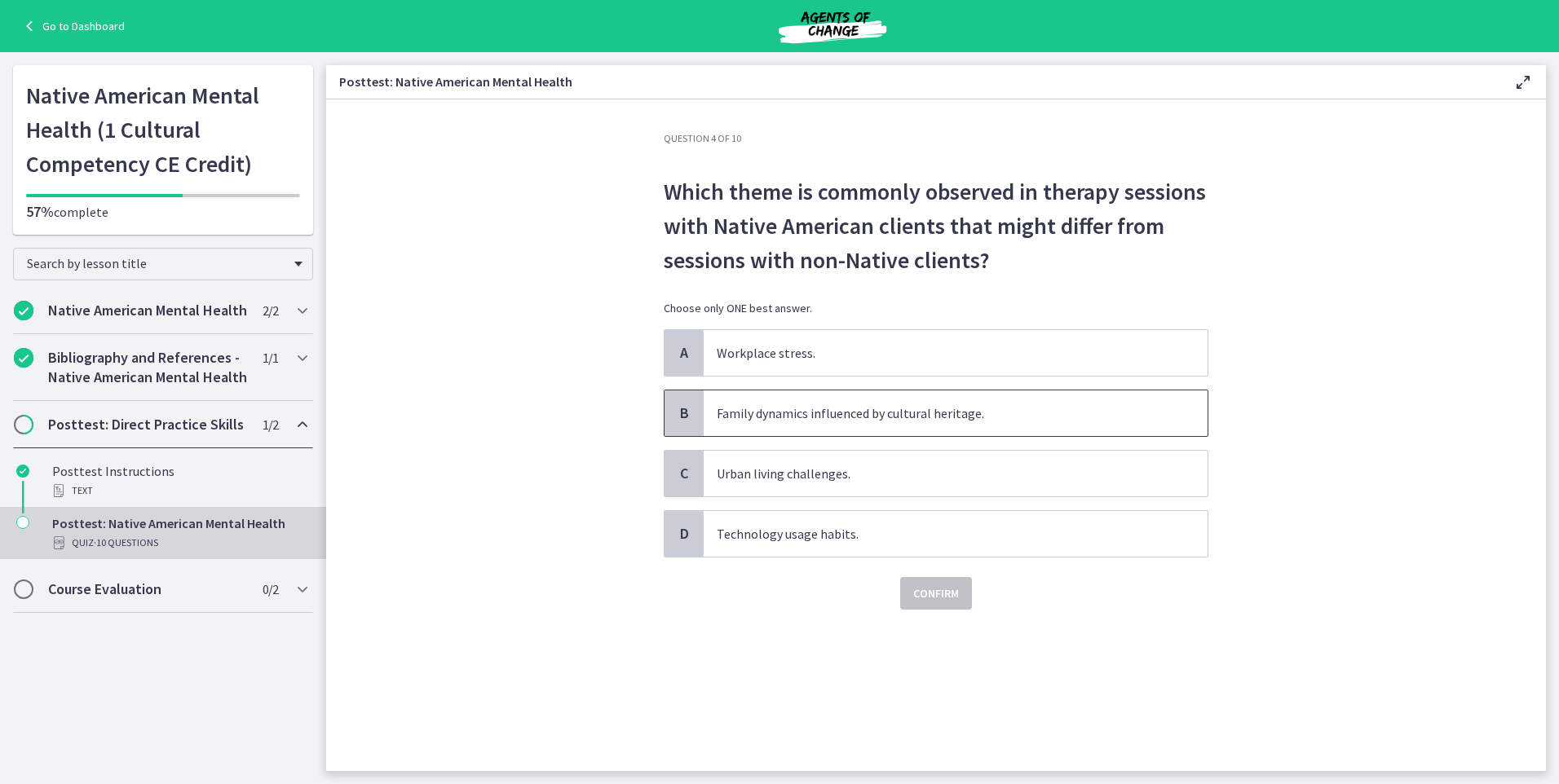 click on "Family dynamics influenced by cultural heritage." at bounding box center (956, 413) 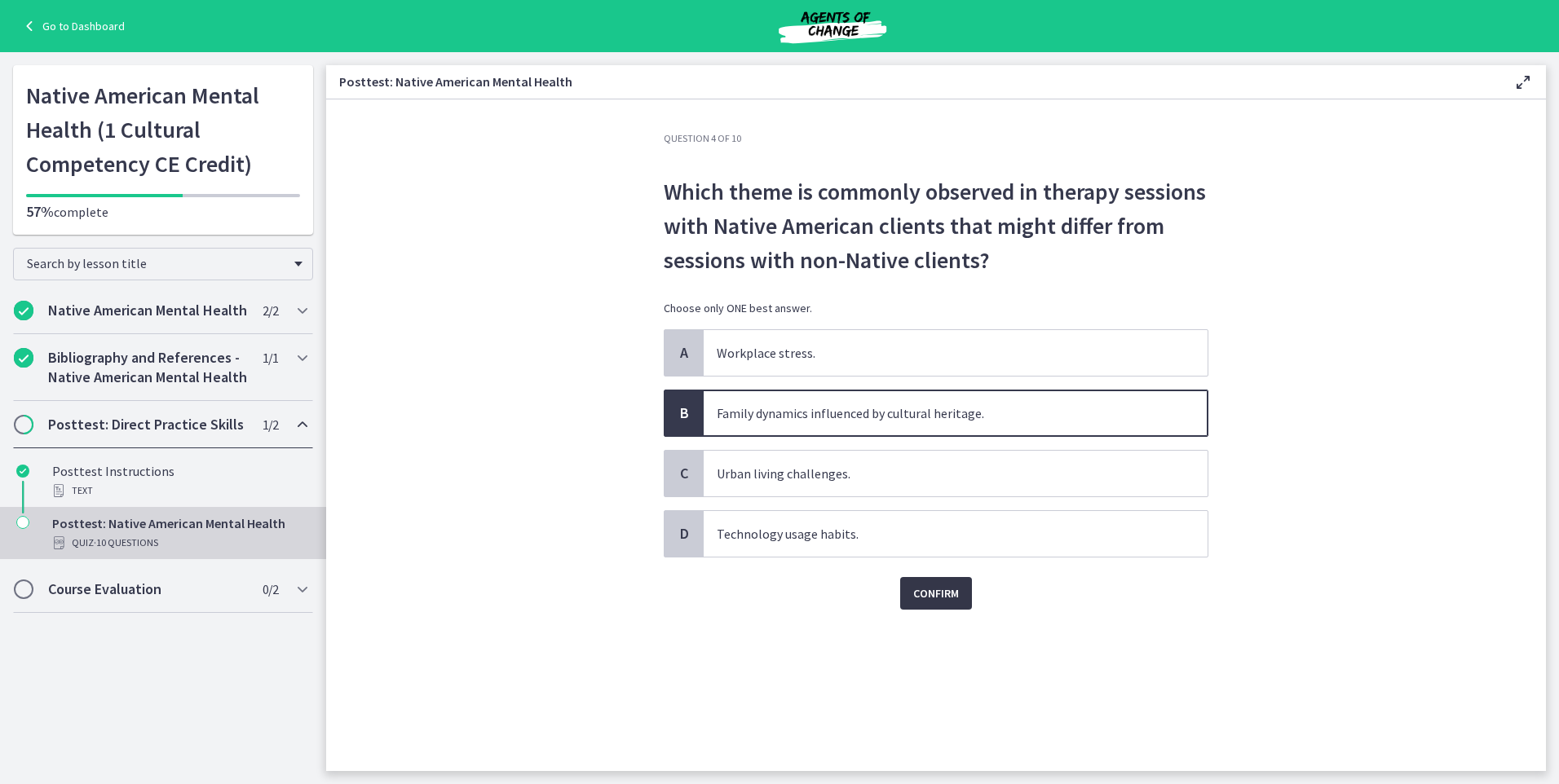 click on "Confirm" at bounding box center [936, 593] 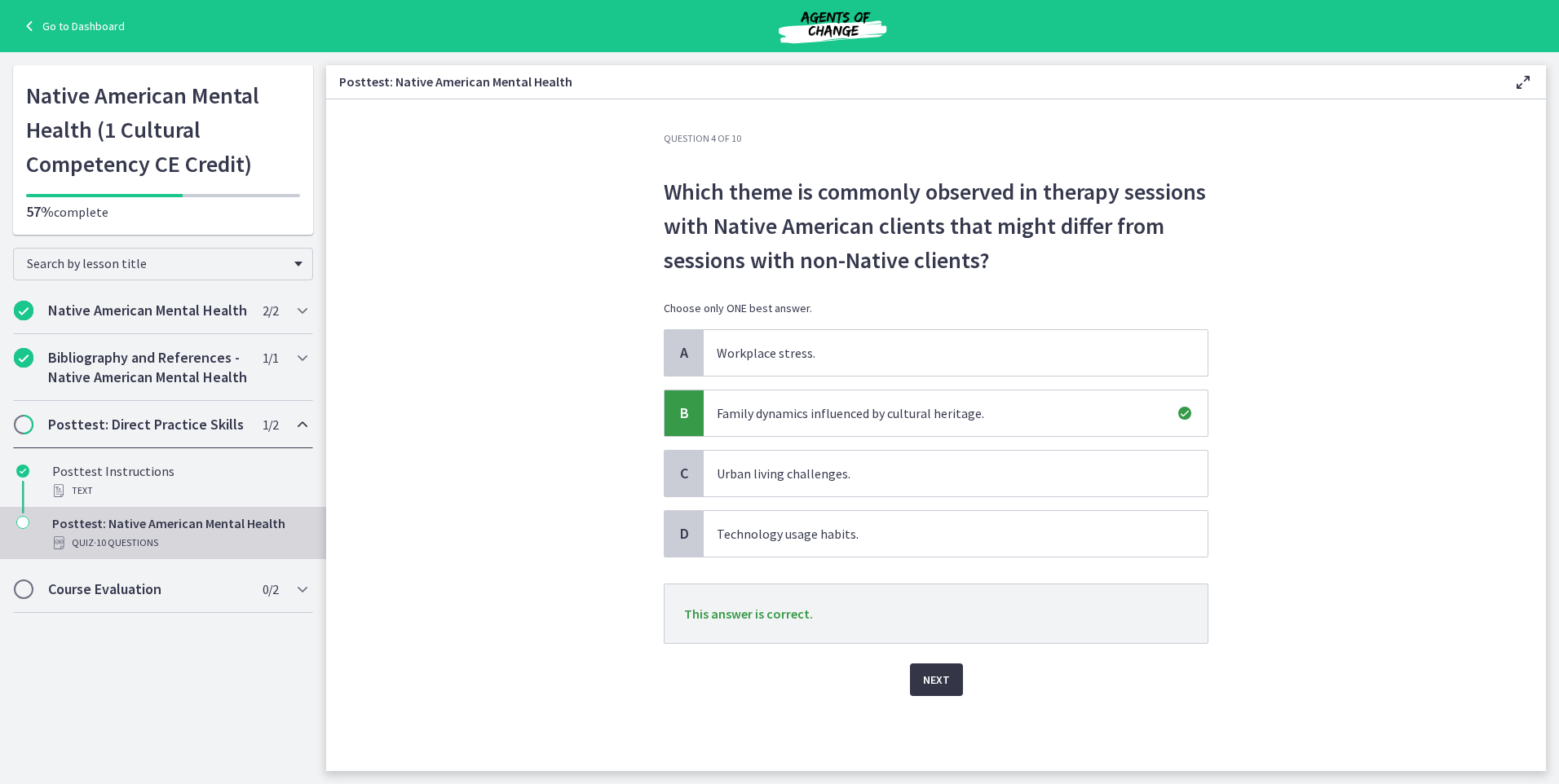 click on "Next" at bounding box center (936, 680) 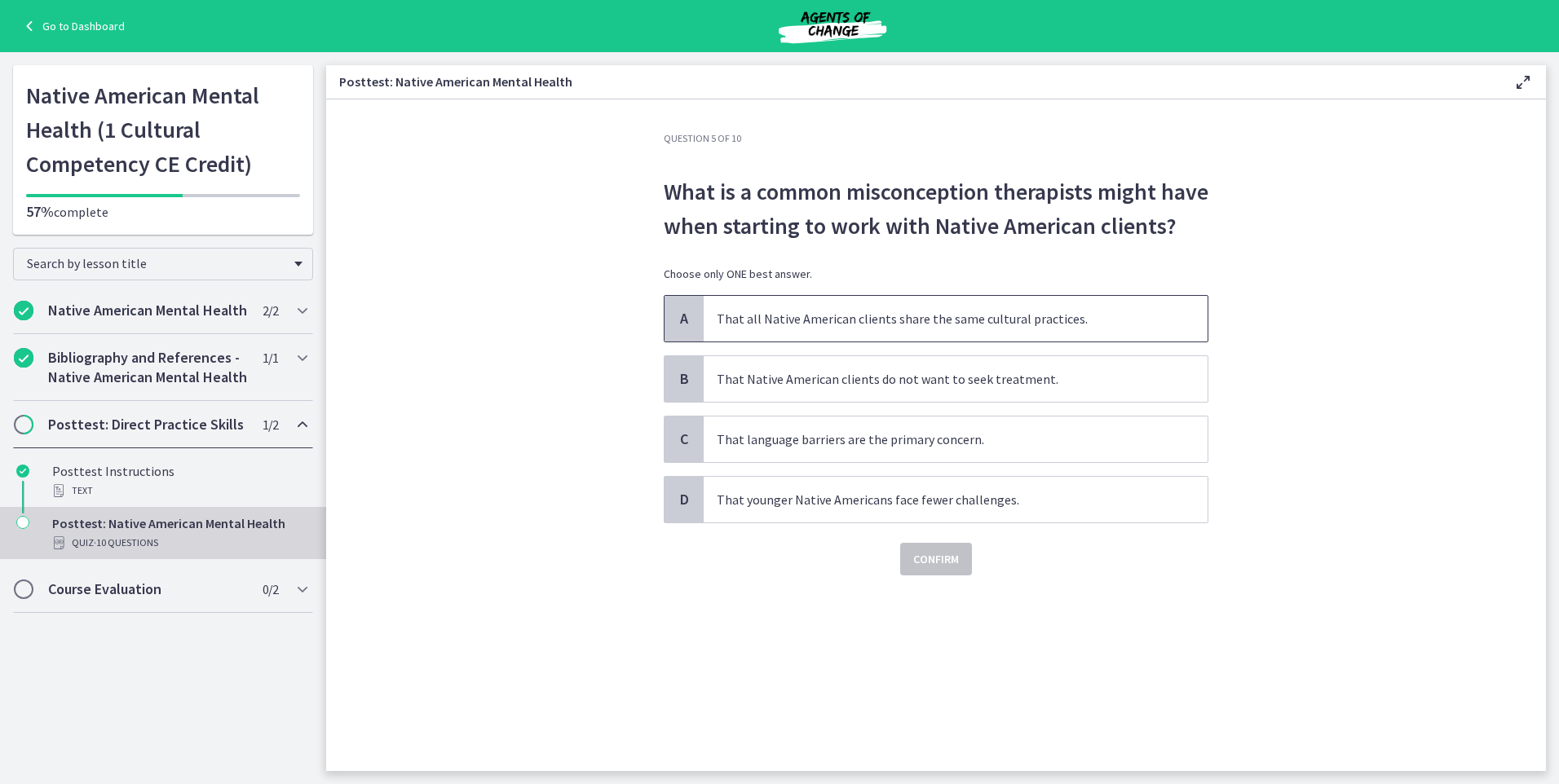 click on "That all Native American clients share the same cultural practices." at bounding box center [939, 319] 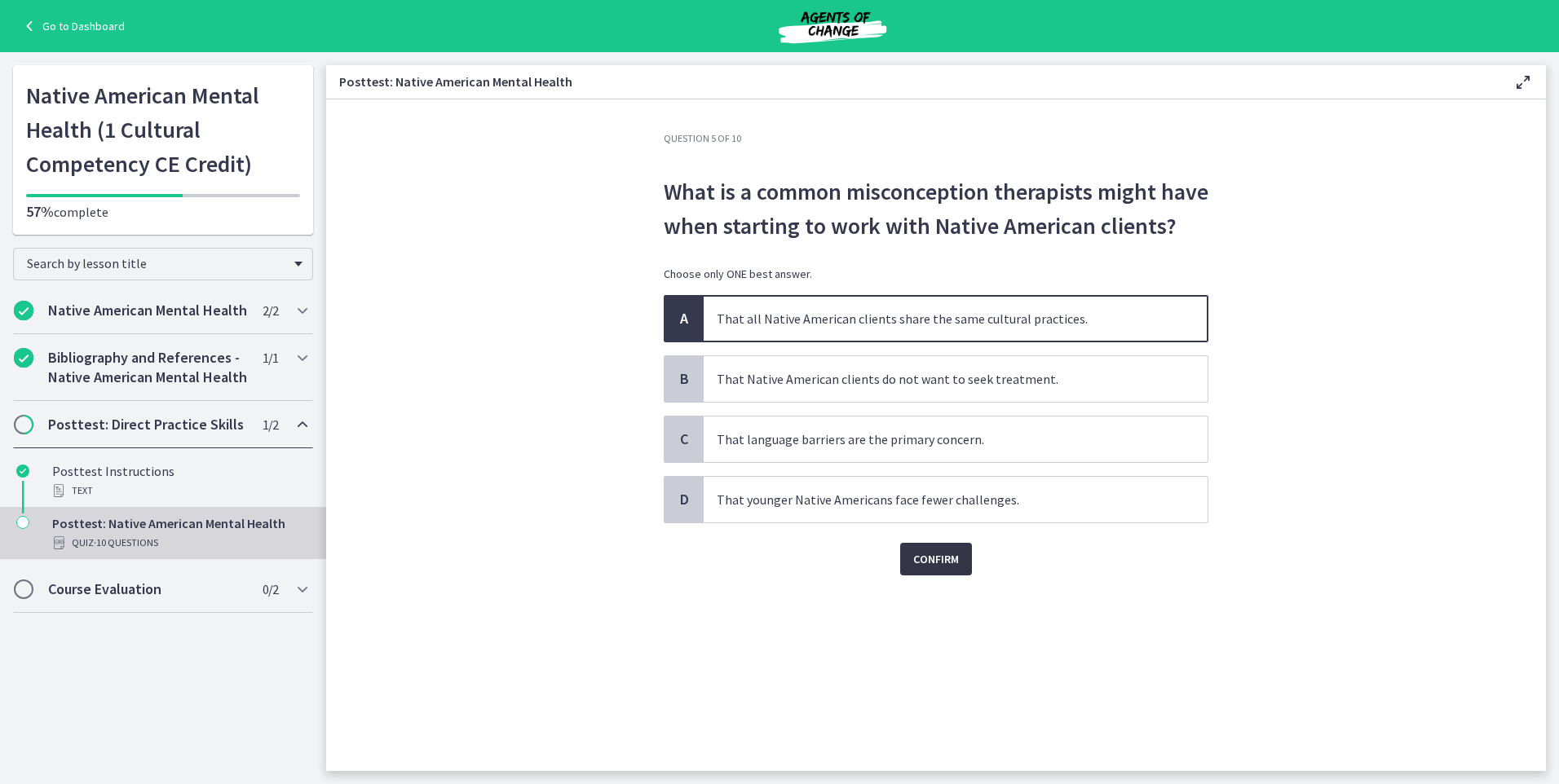 click on "Confirm" at bounding box center [936, 559] 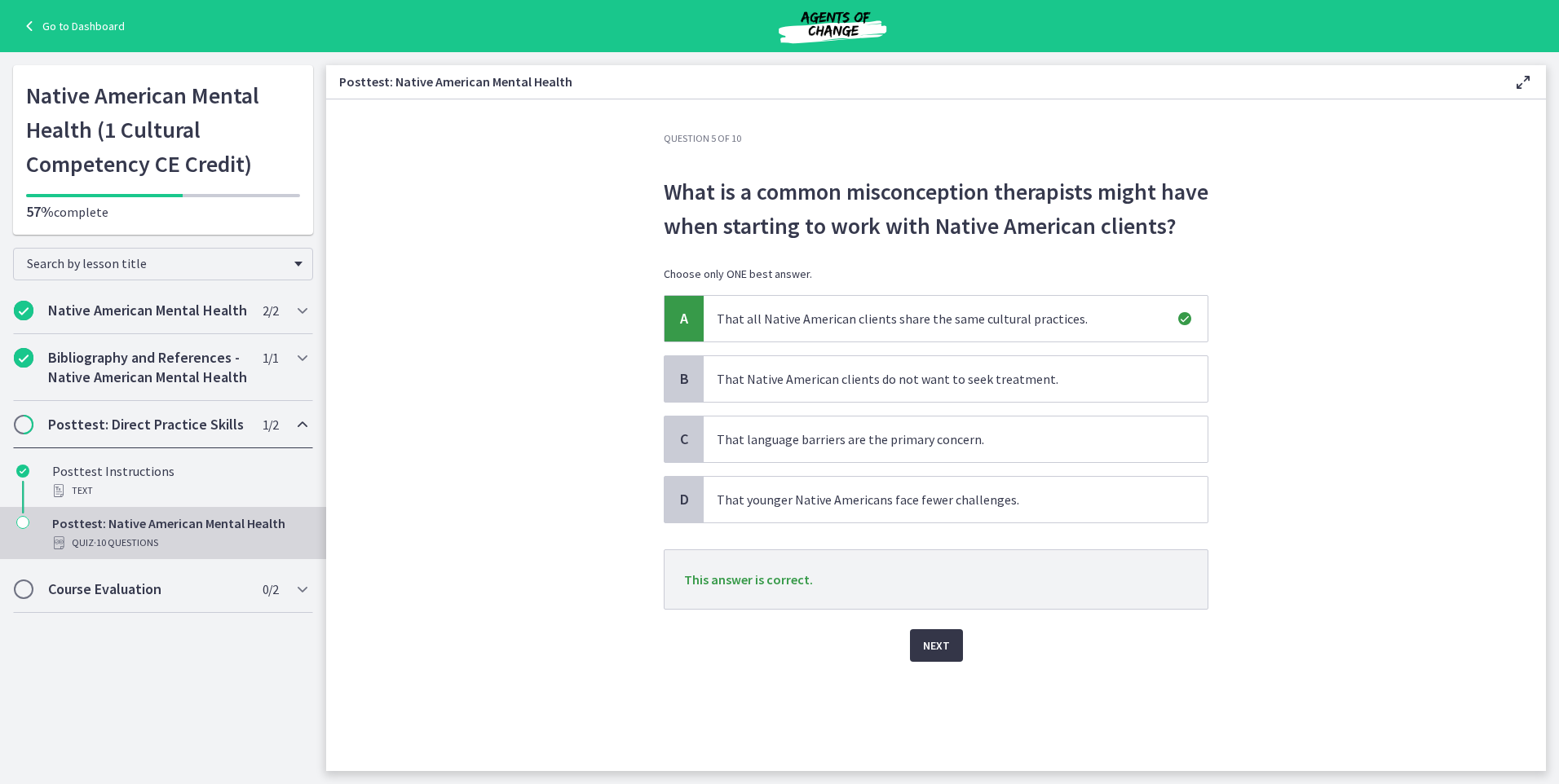 click on "Next" at bounding box center (936, 645) 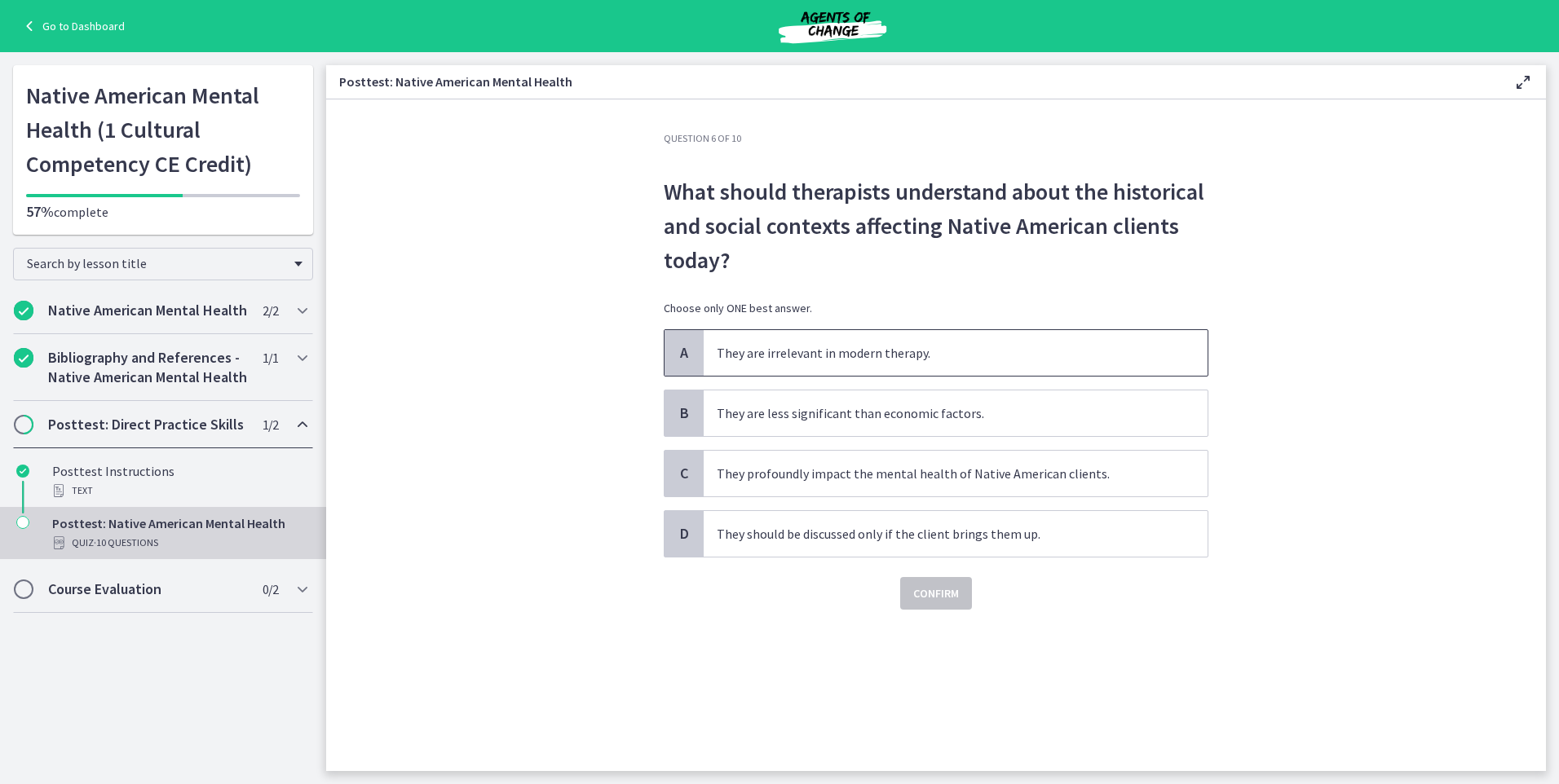 click on "They are irrelevant in modern therapy." at bounding box center (939, 353) 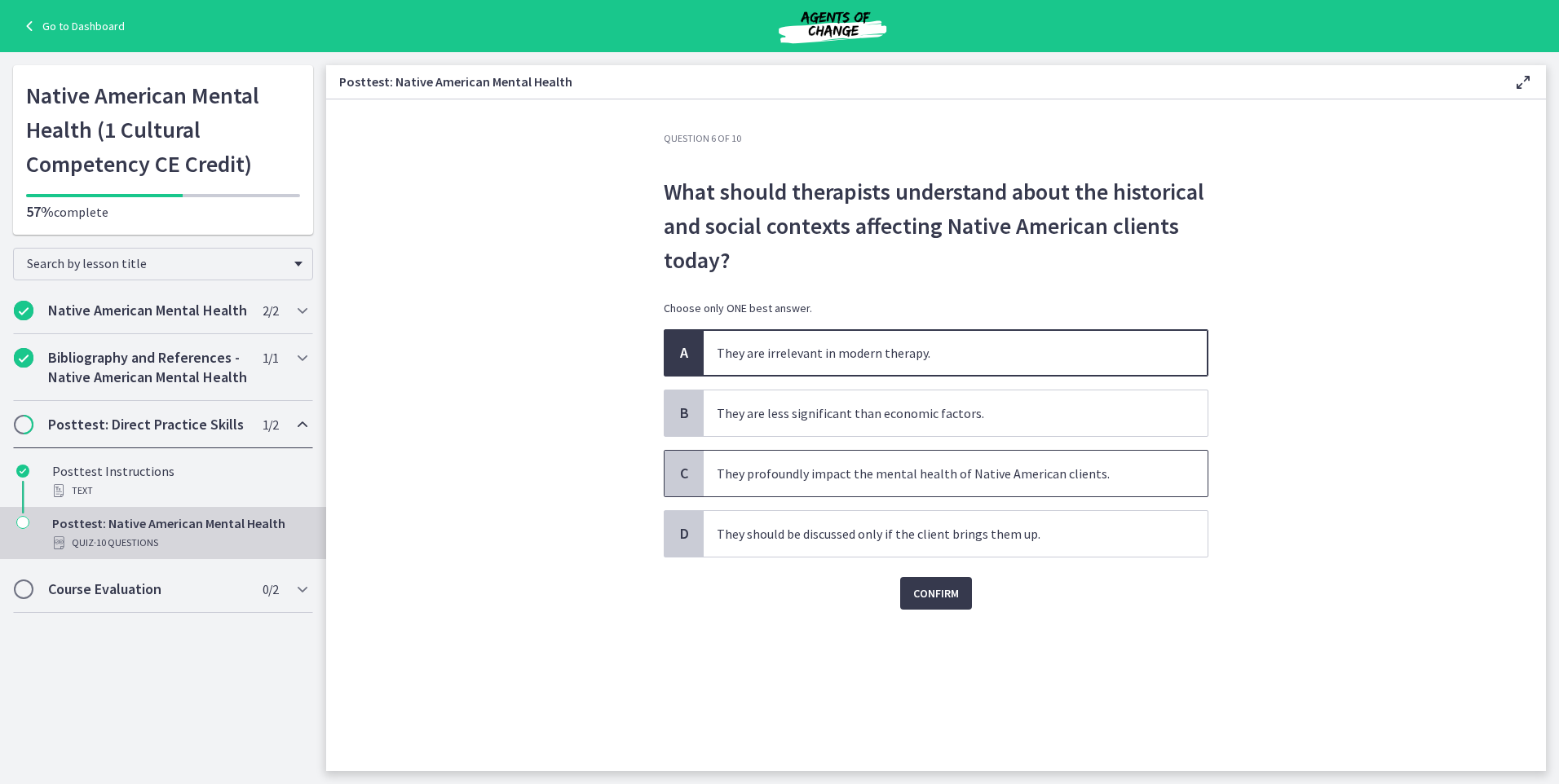 click on "They profoundly impact the mental health of Native American clients." at bounding box center [956, 473] 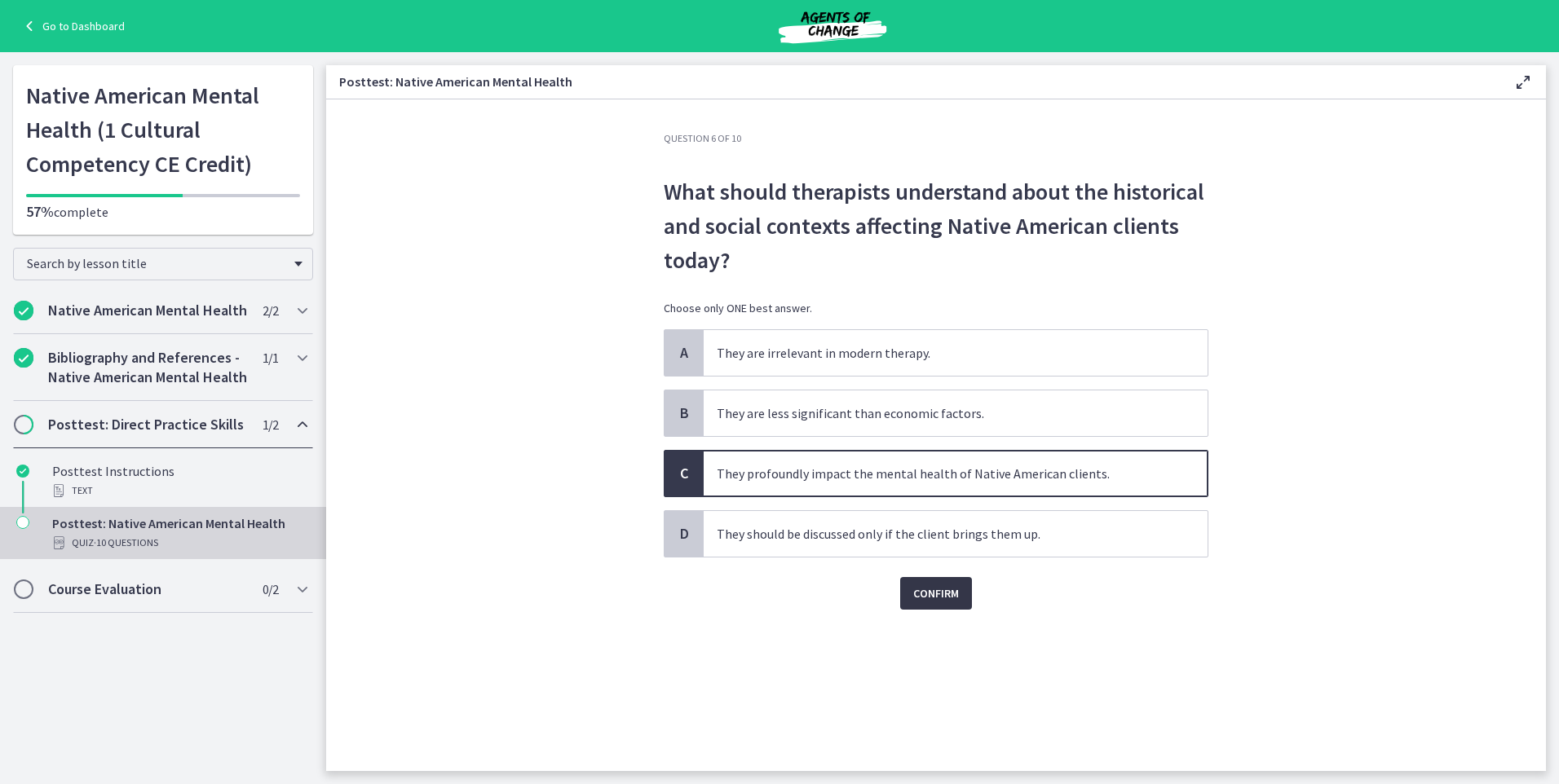click on "Confirm" at bounding box center [936, 593] 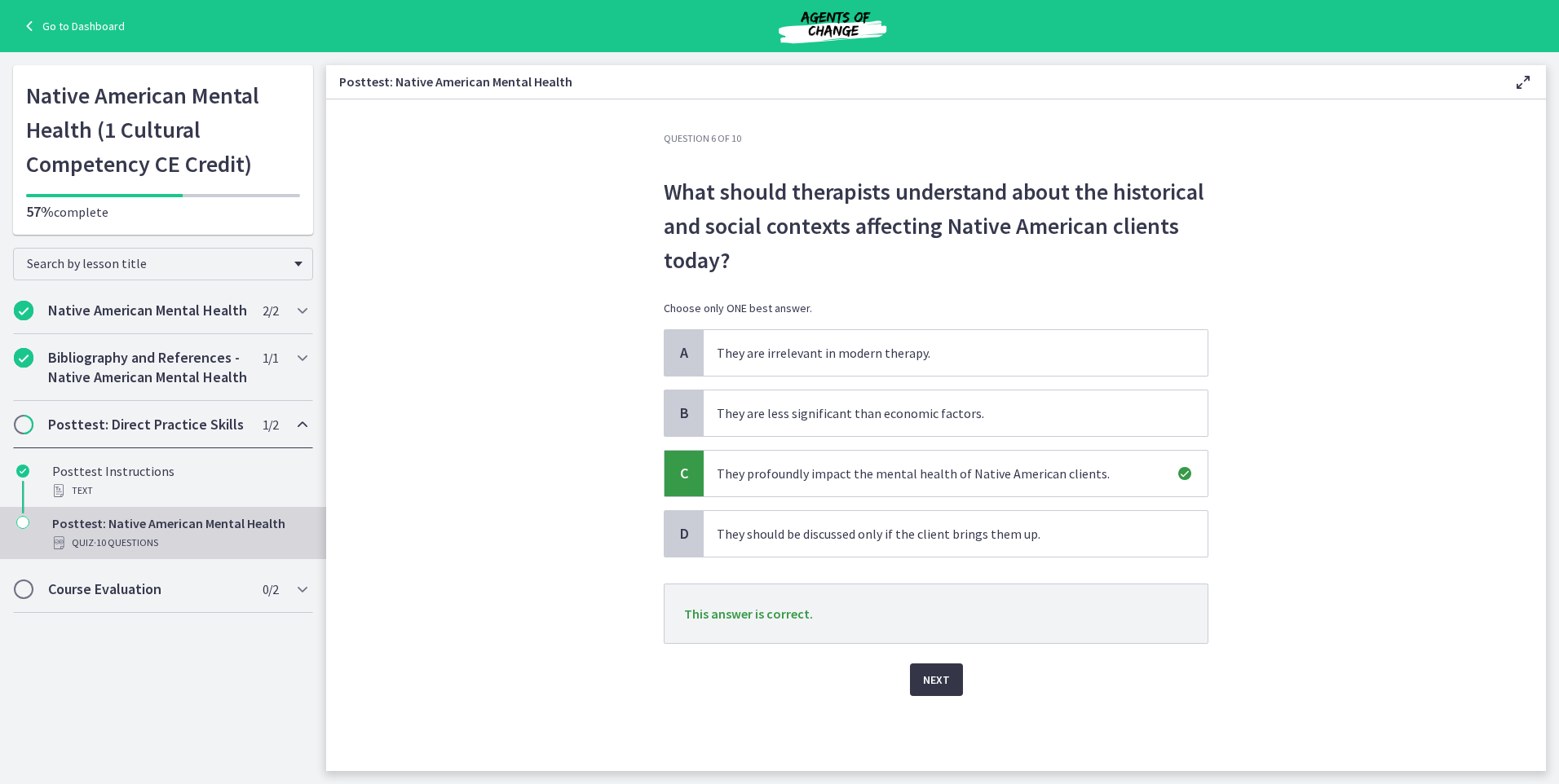 click on "Next" at bounding box center [936, 680] 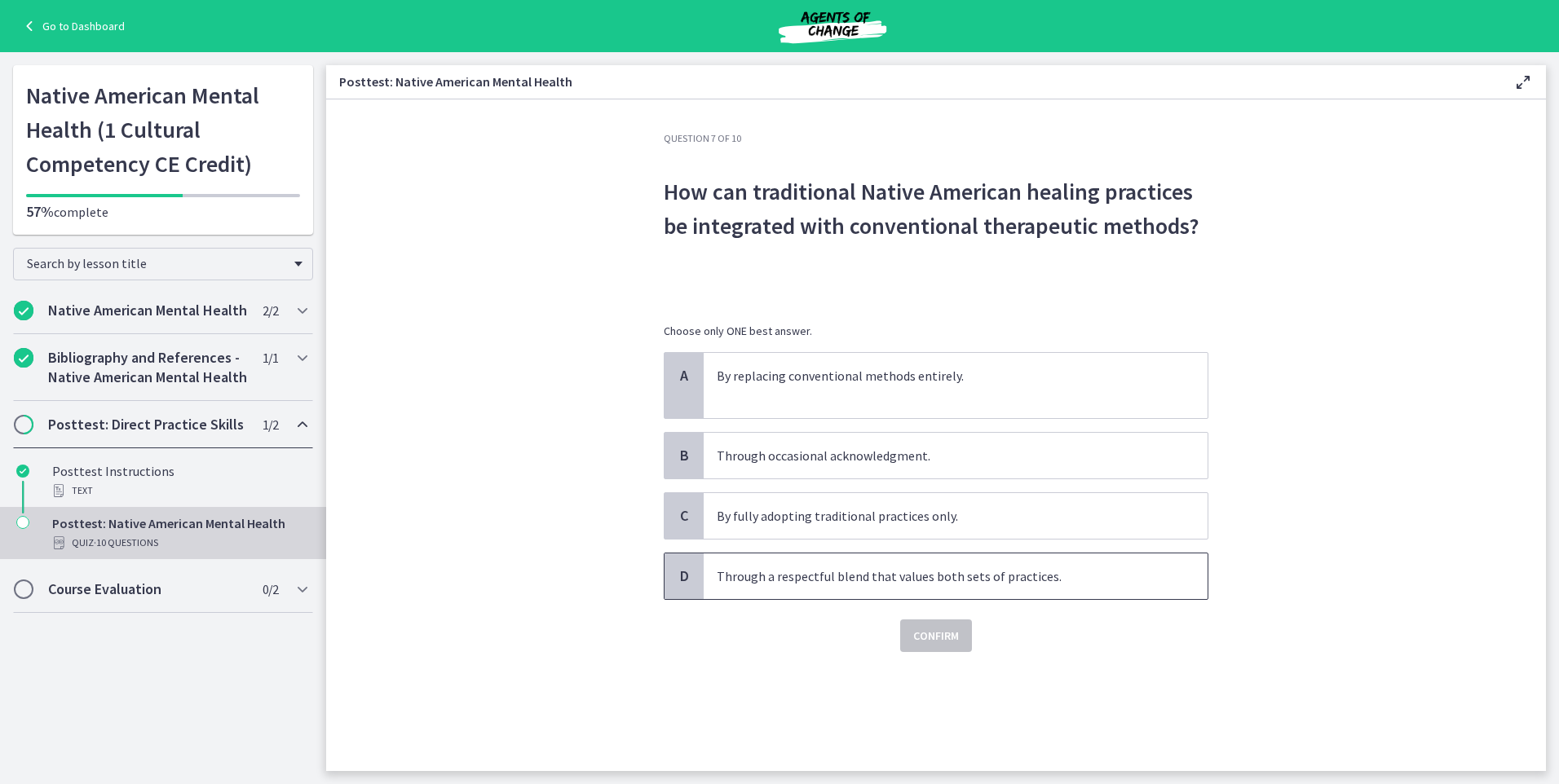 click on "Through a respectful blend that values both sets of practices." at bounding box center (956, 576) 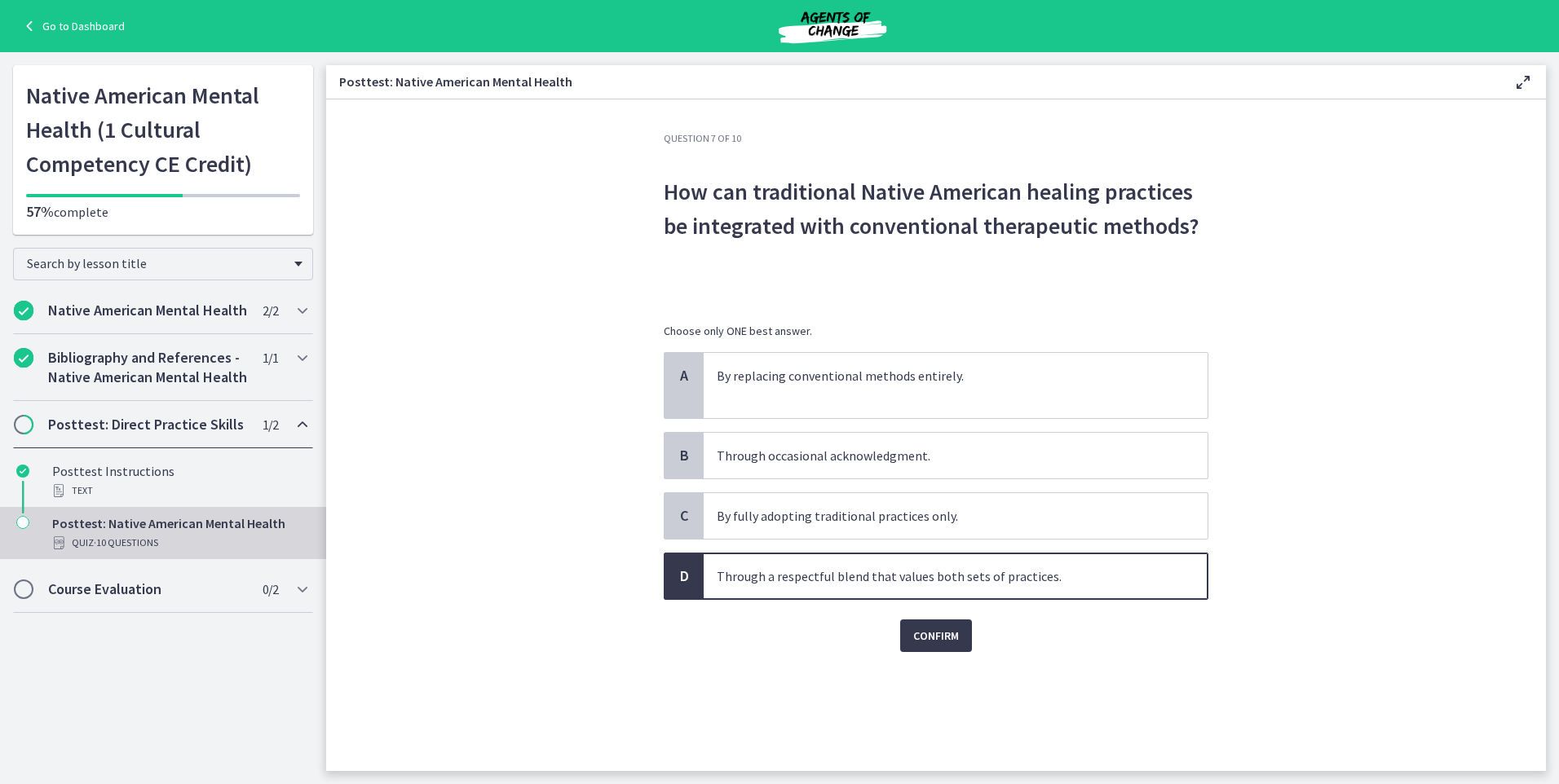 click on "Question   7   of   10
How can traditional Native American healing practices be integrated with conventional therapeutic methods?
Choose only ONE best answer.
A
By replacing conventional methods entirely.
B
Through occasional acknowledgment.
C
By fully adopting traditional practices only.
D
Through a respectful blend that values both sets of practices.
Confirm" 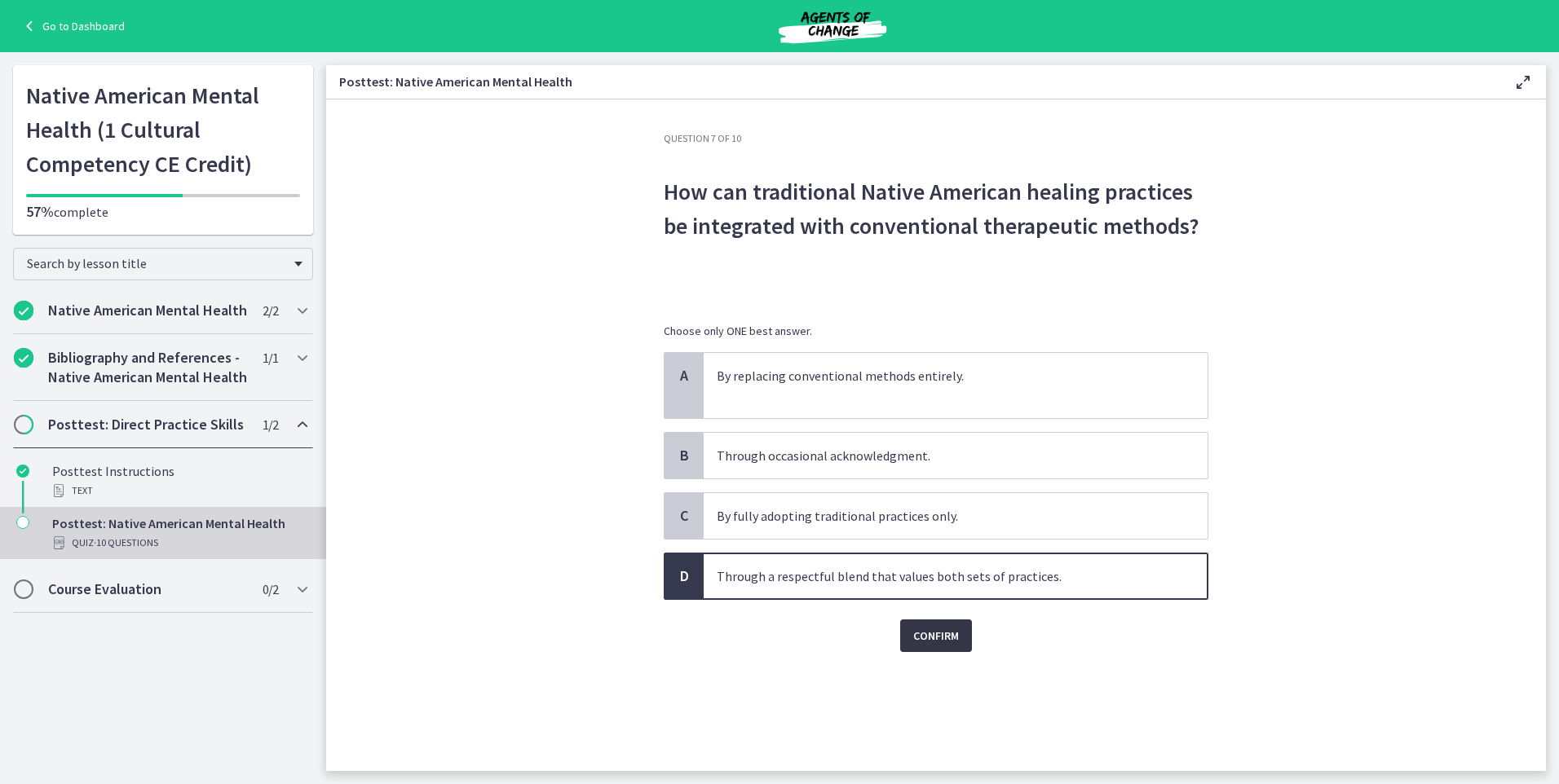 click on "Confirm" at bounding box center (936, 636) 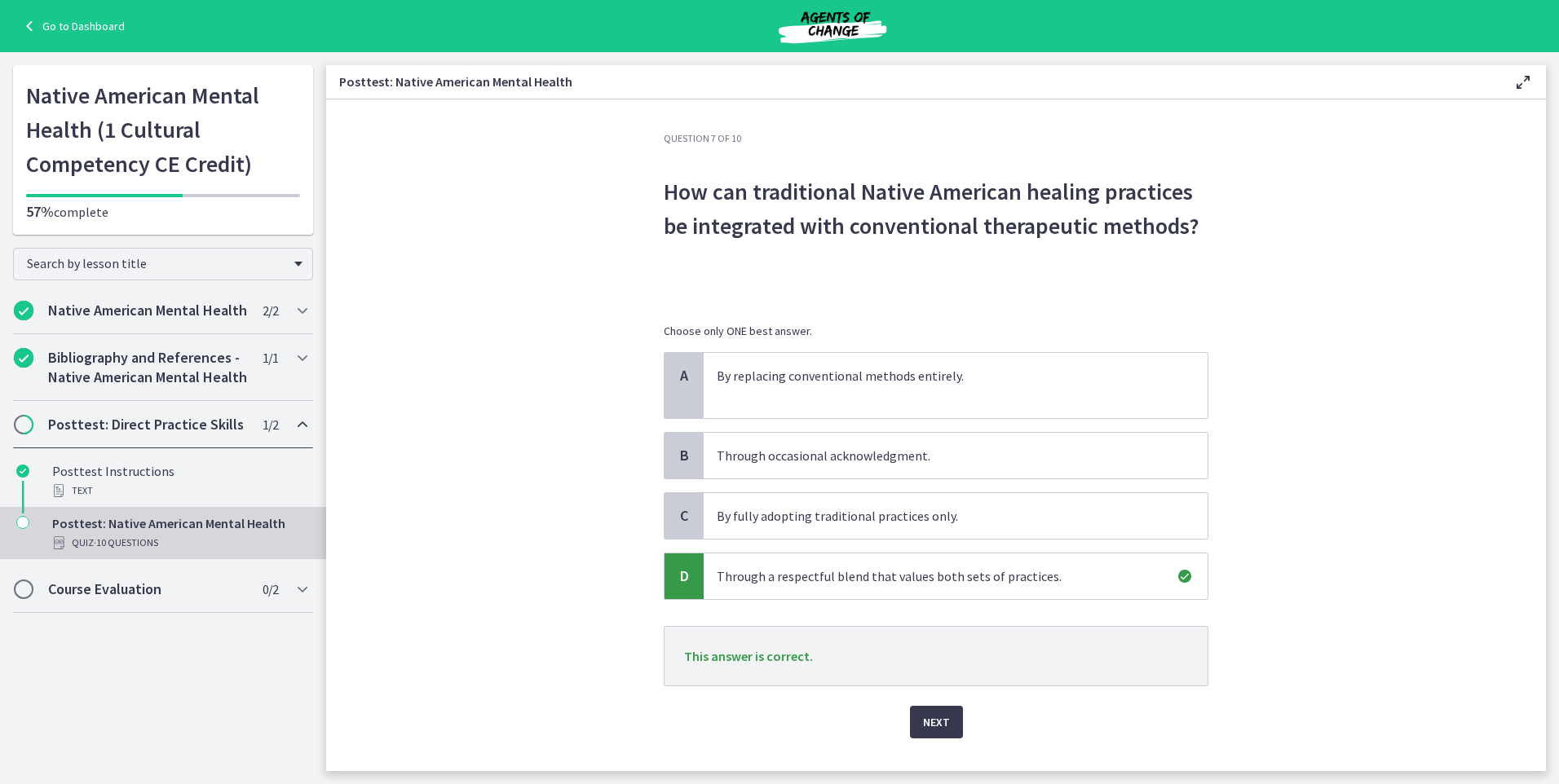click on "Next" at bounding box center [936, 712] 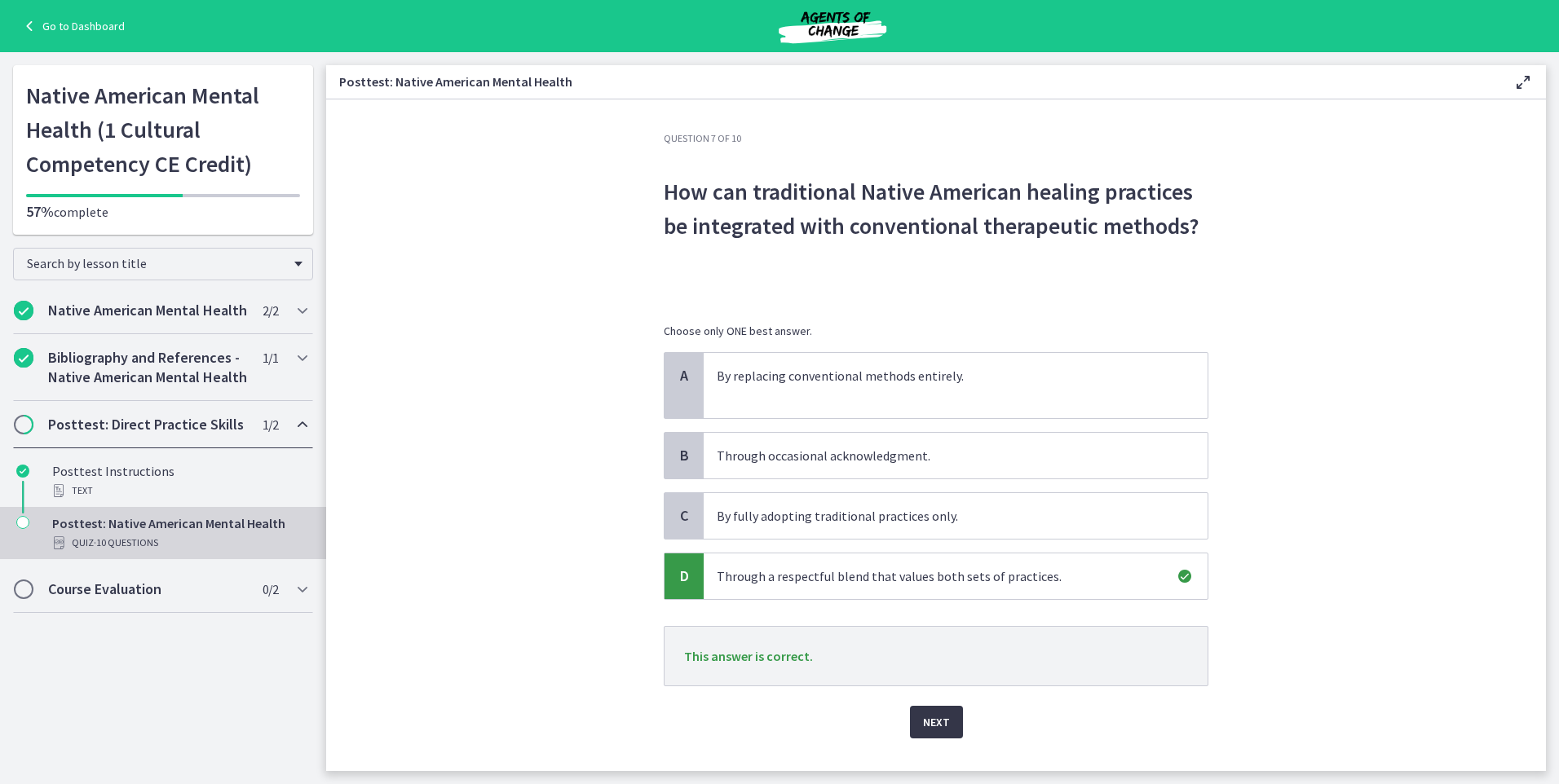 click on "Next" at bounding box center [936, 722] 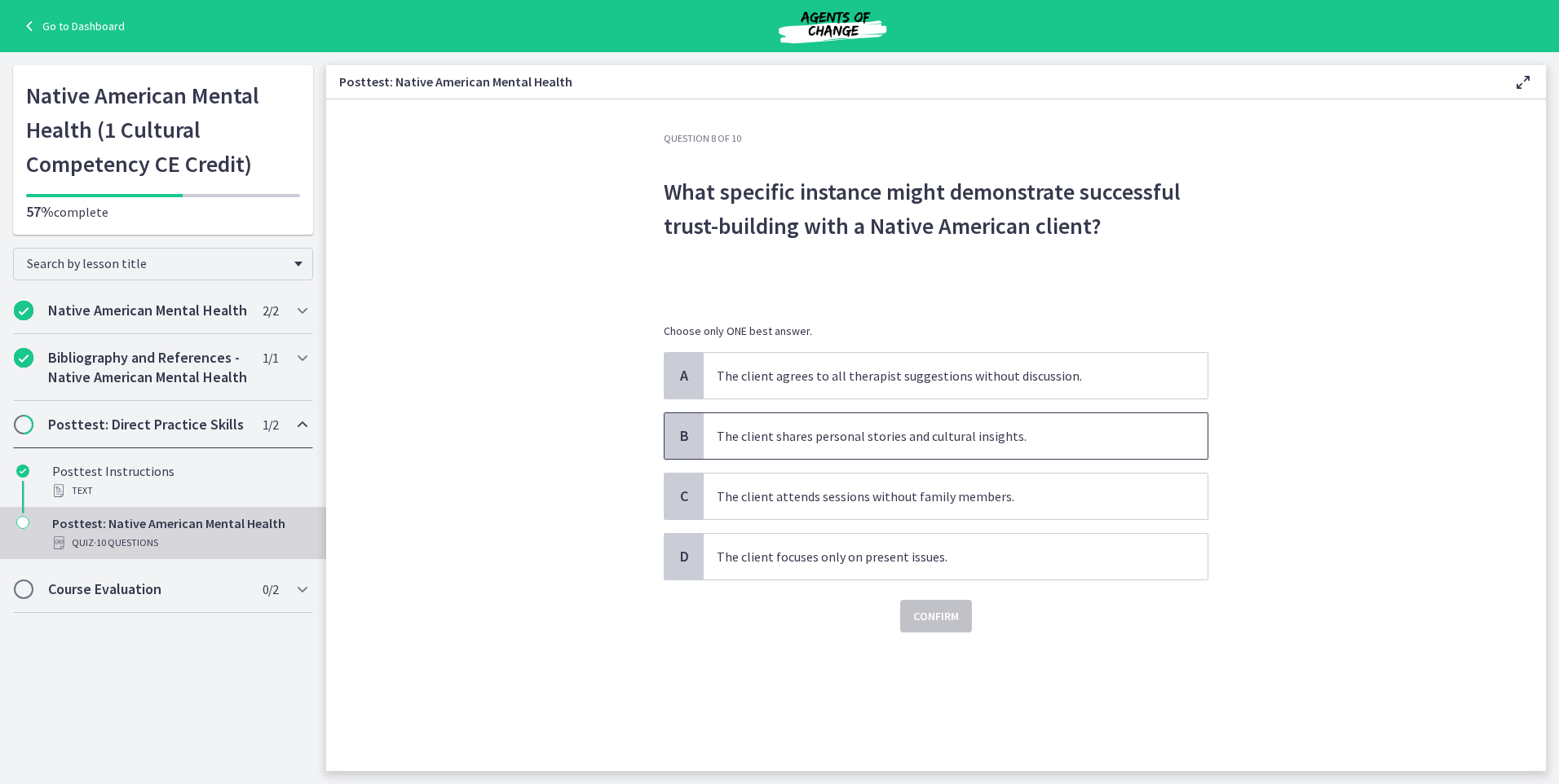 click on "The client shares personal stories and cultural insights." at bounding box center (956, 436) 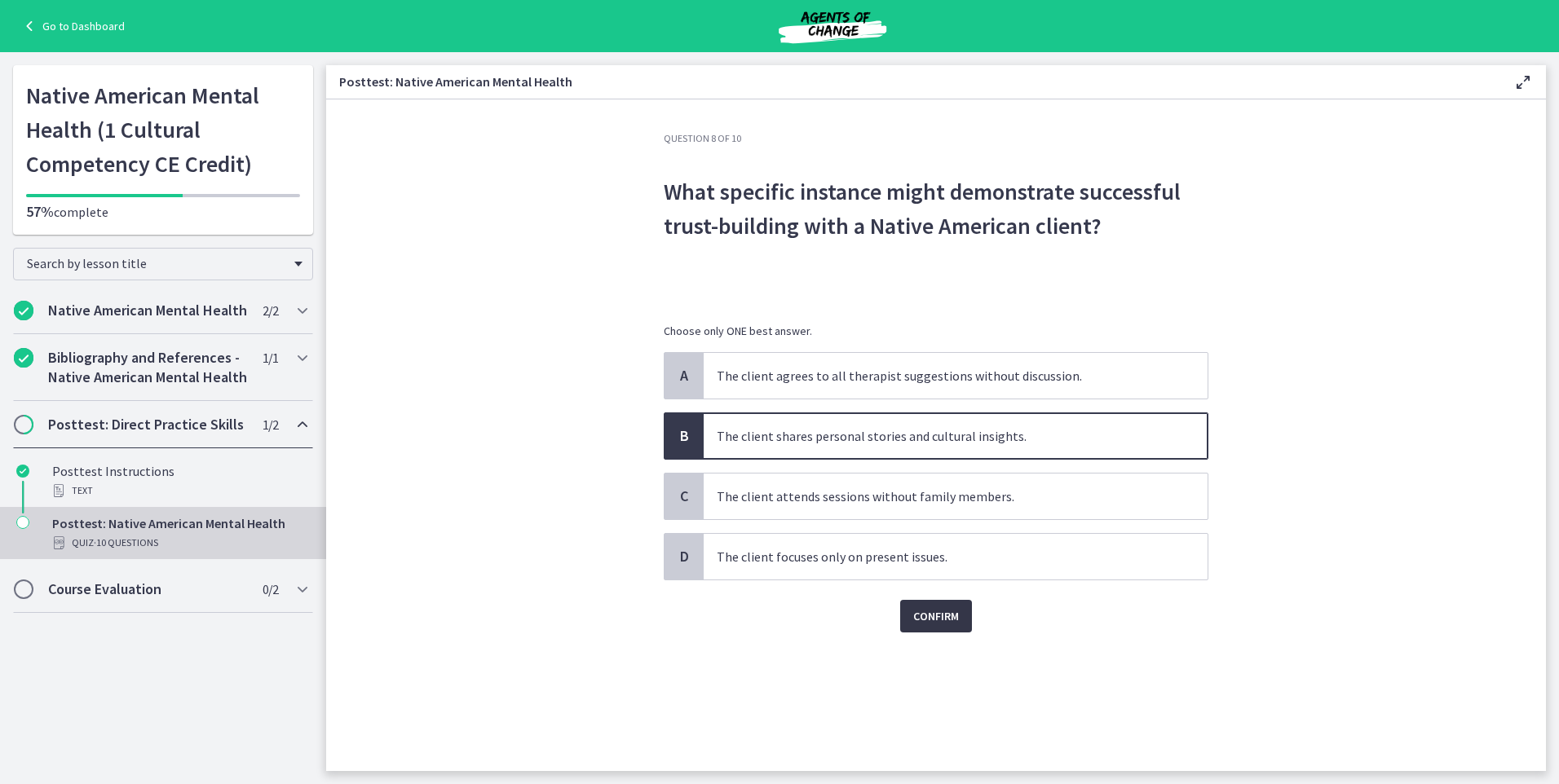 click on "Confirm" at bounding box center [936, 616] 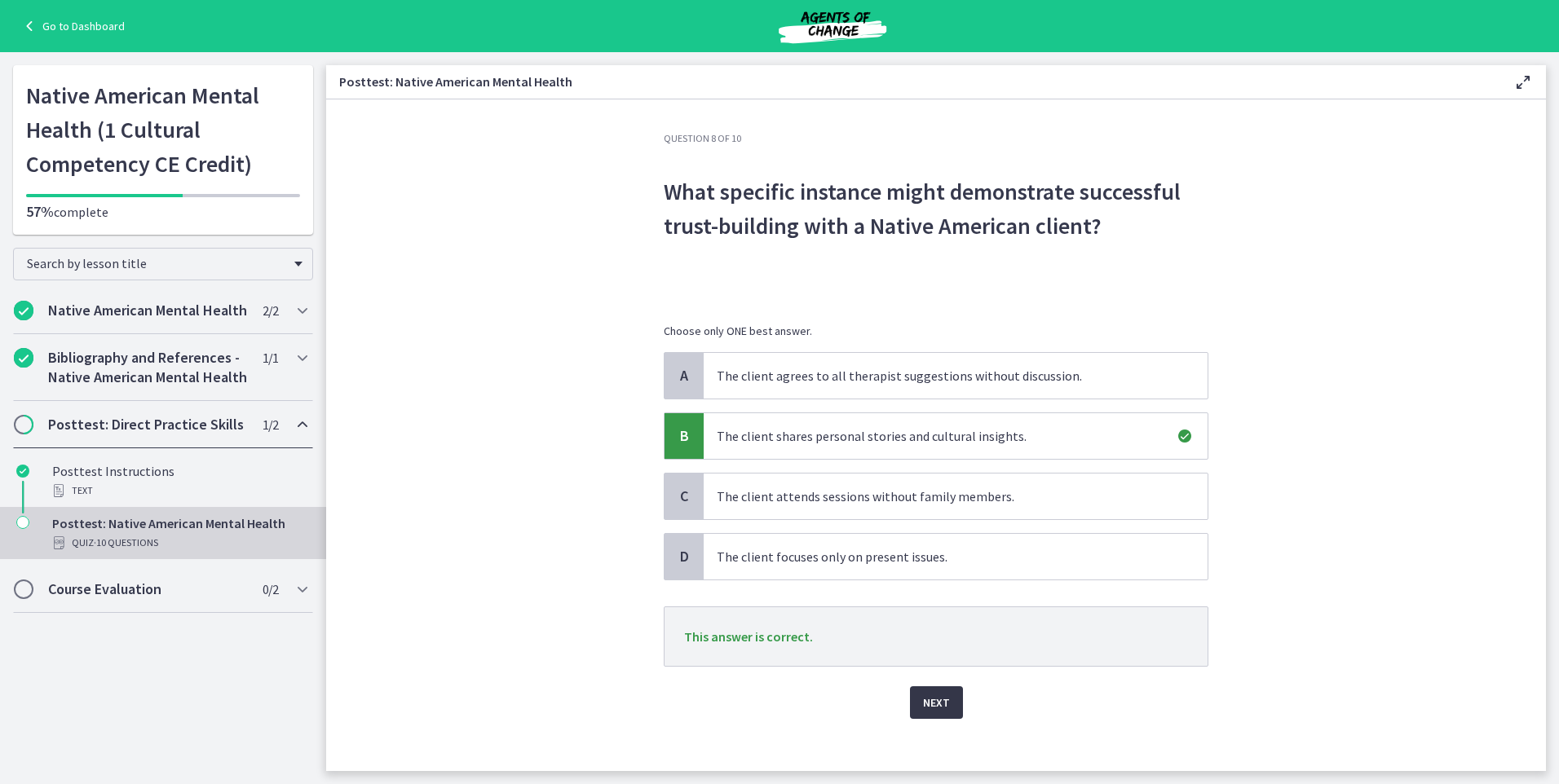 click on "Next" at bounding box center [936, 703] 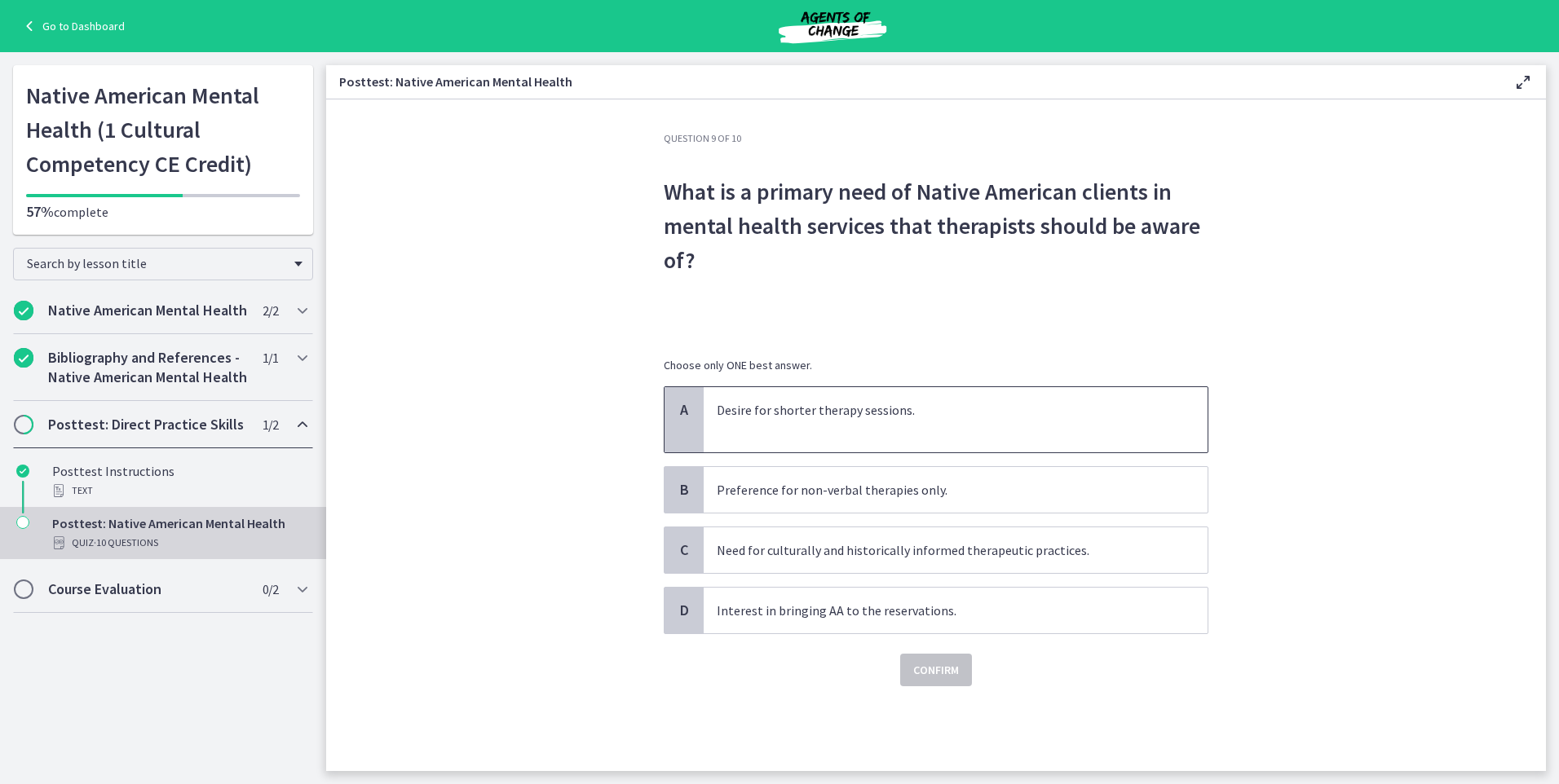 click at bounding box center [939, 429] 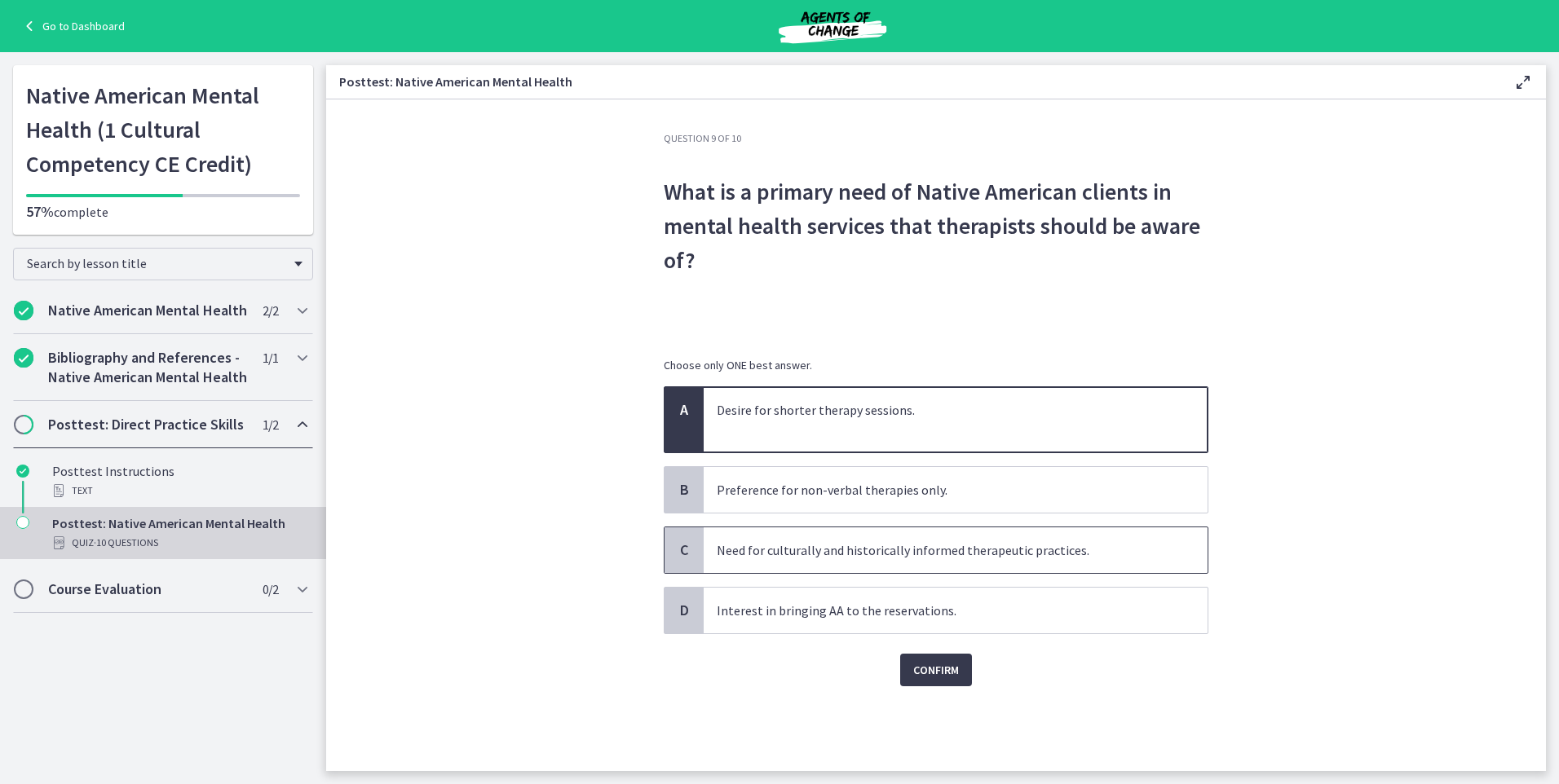 click on "Need for culturally and historically informed therapeutic practices." at bounding box center [956, 550] 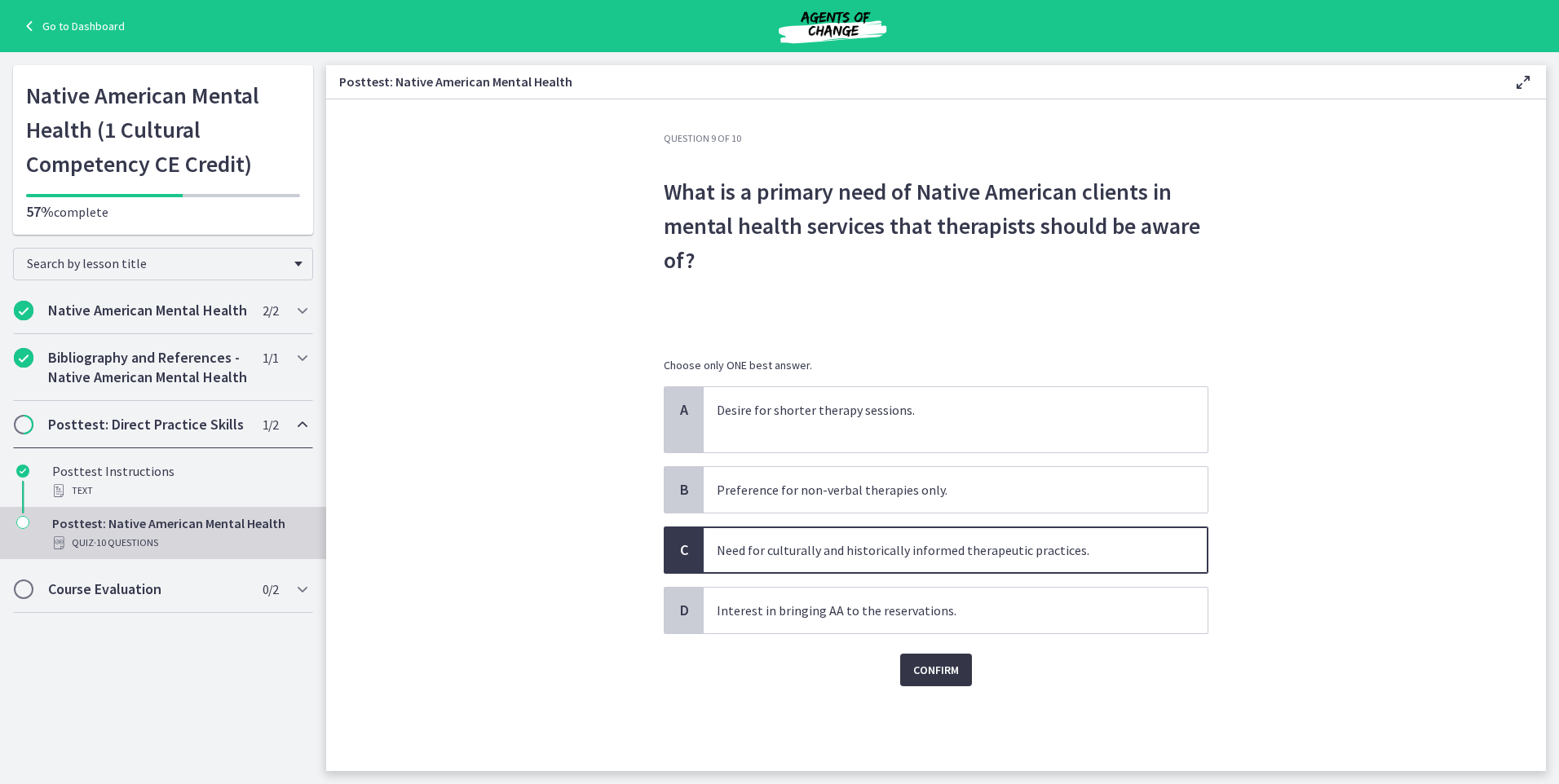 click on "Confirm" at bounding box center (936, 670) 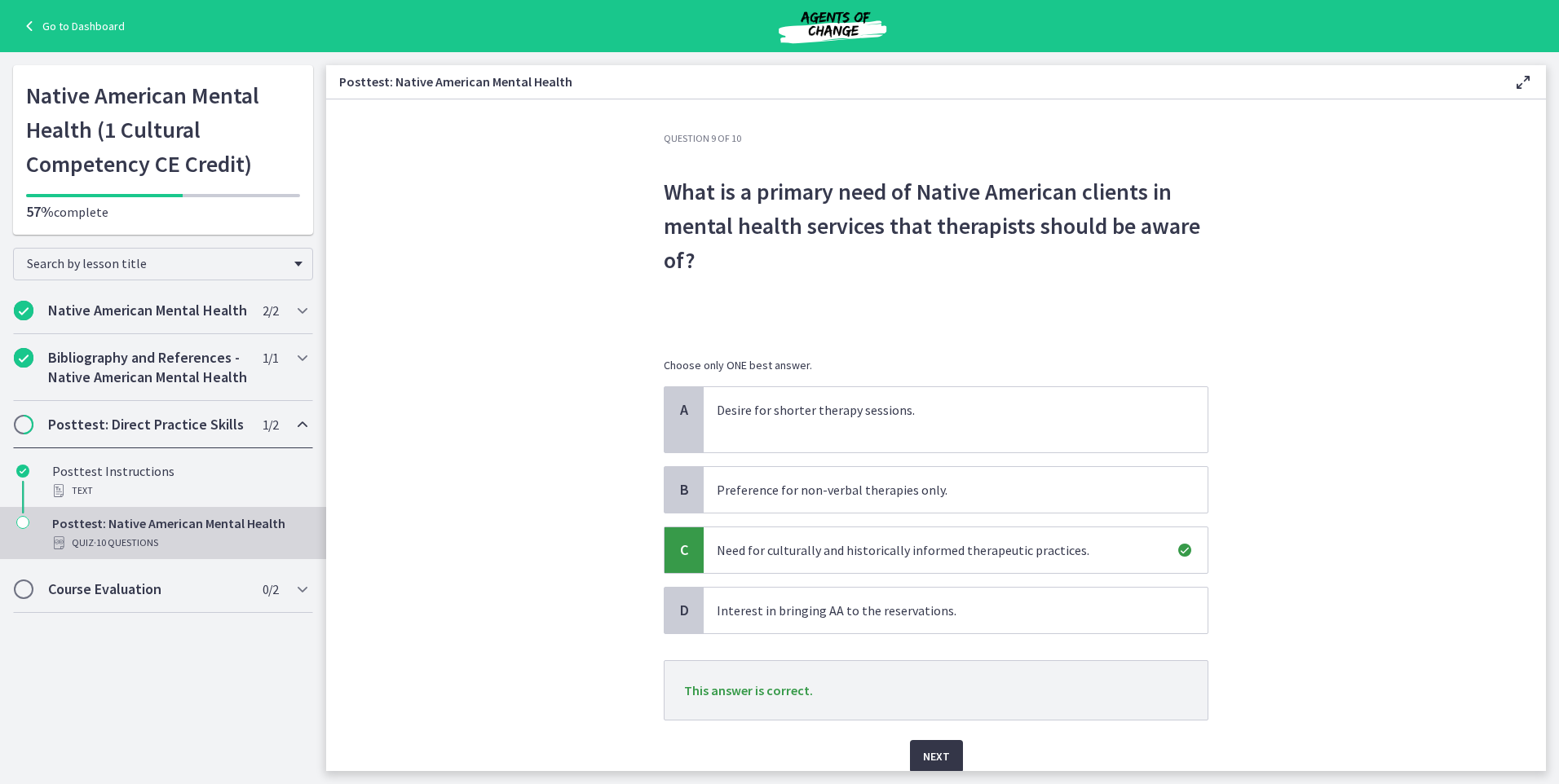 click on "Next" at bounding box center [936, 756] 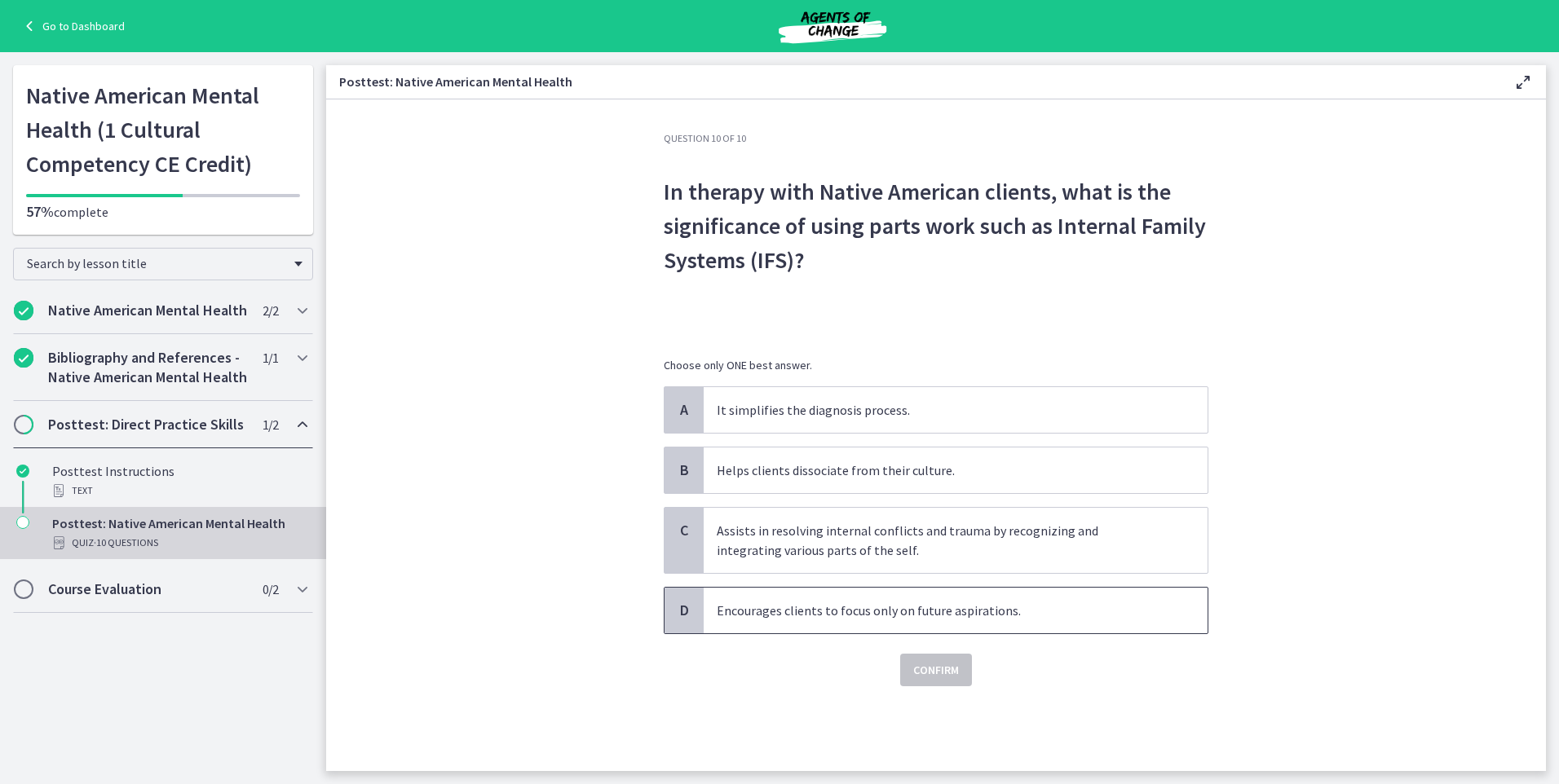 click on "Encourages clients to focus only on future aspirations." at bounding box center (939, 610) 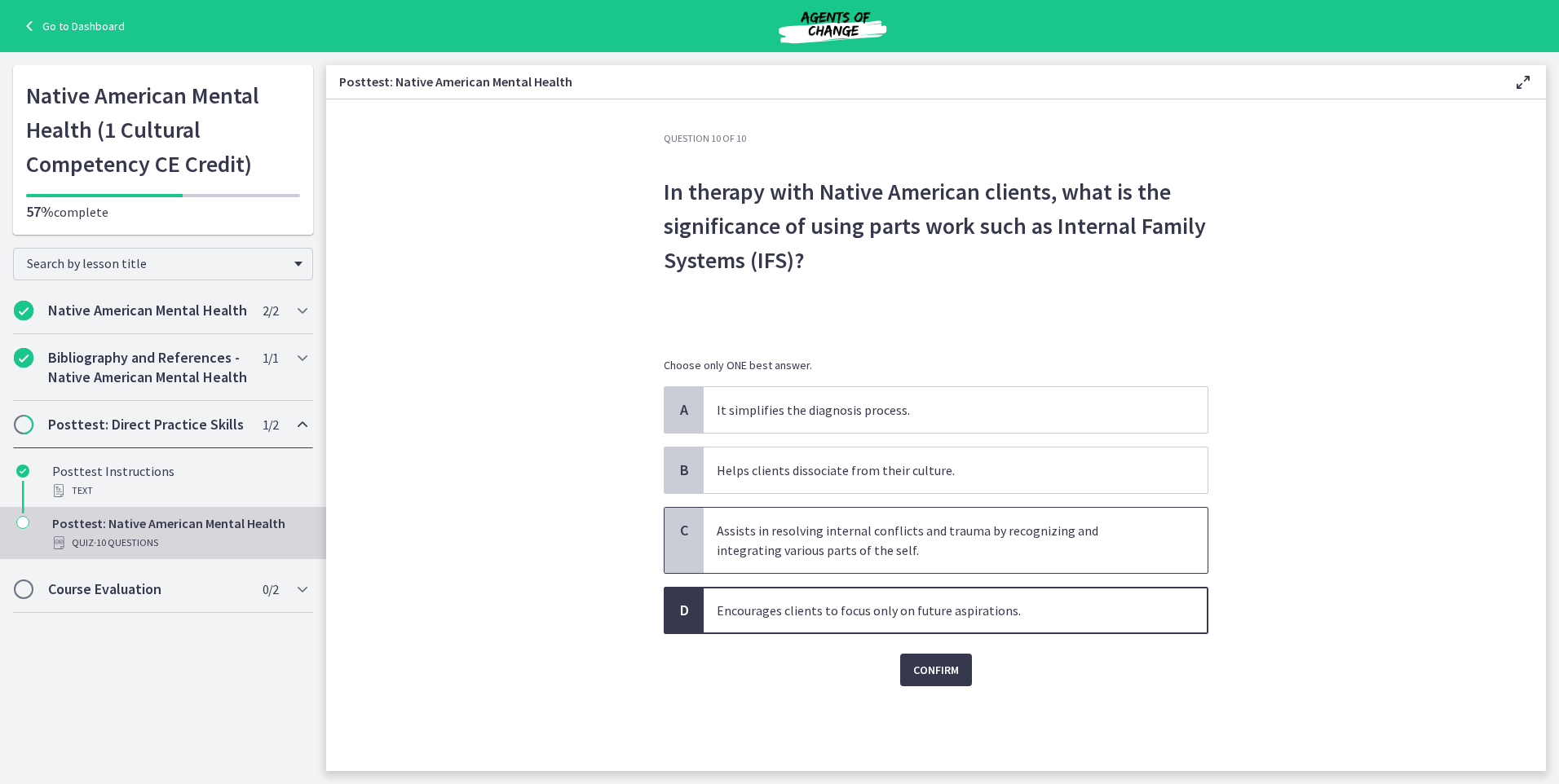 click on "Assists in resolving internal conflicts and trauma by recognizing and integrating various parts of the self." at bounding box center (939, 540) 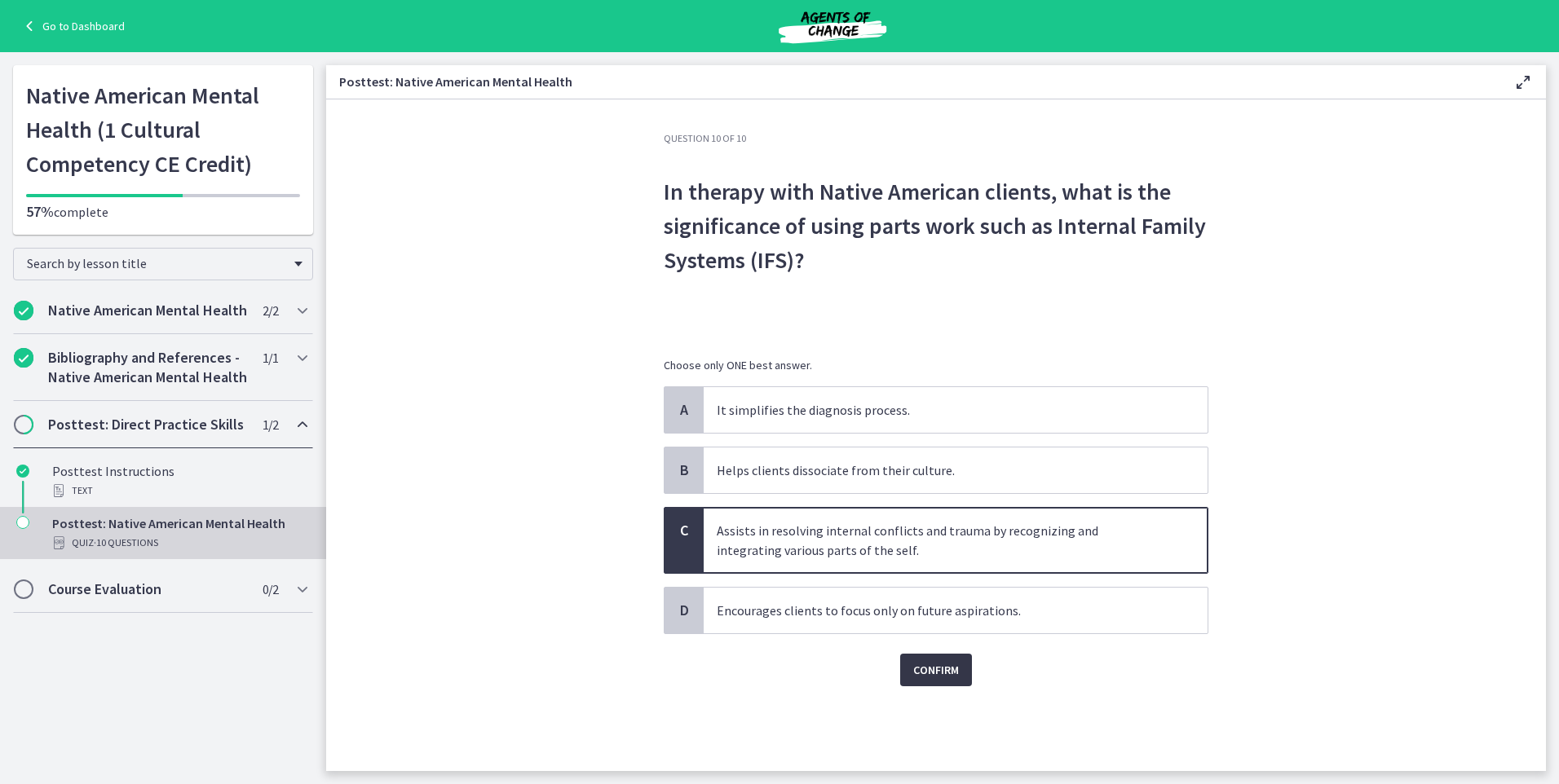 click on "Confirm" at bounding box center (936, 670) 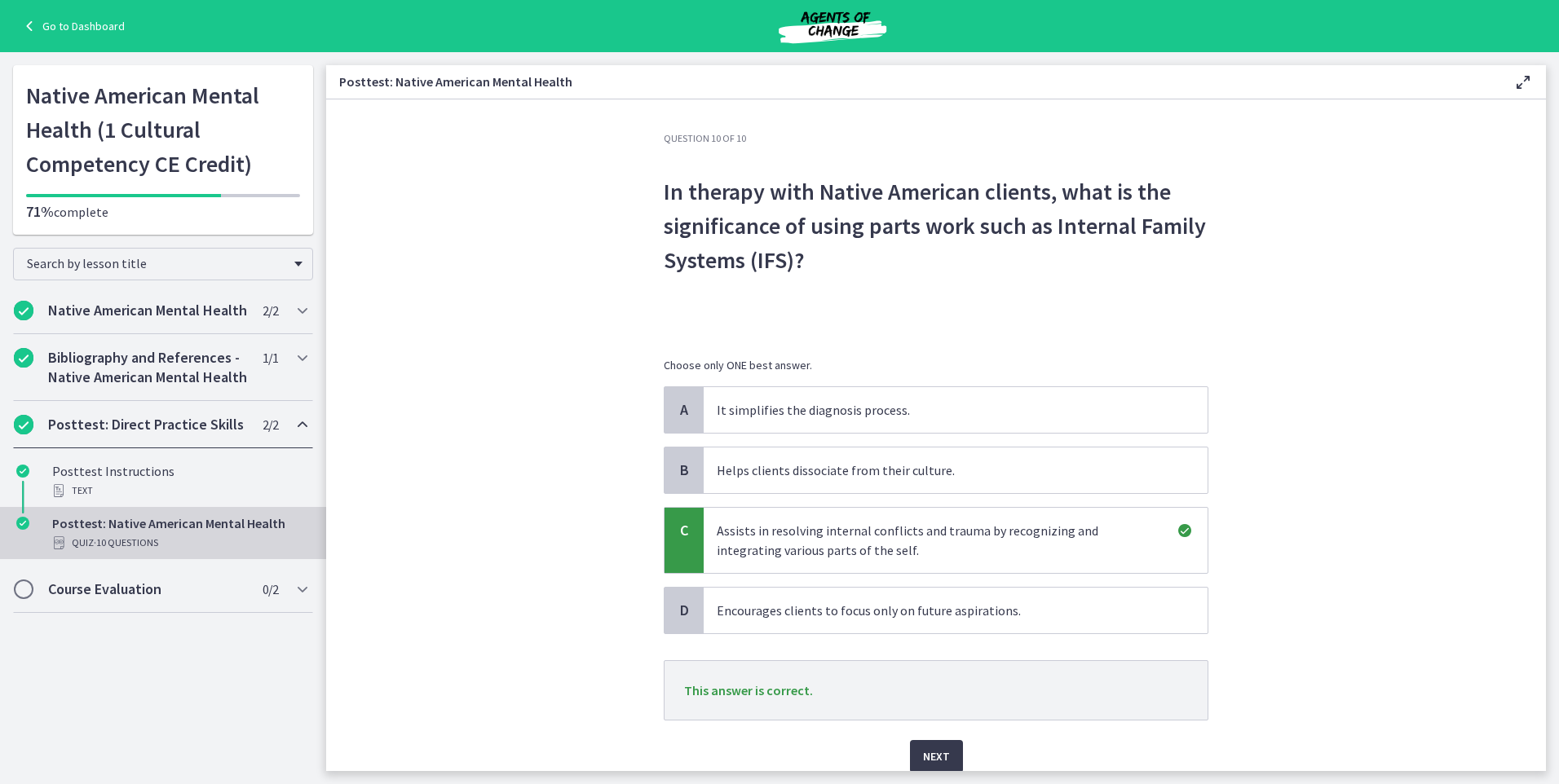 click on "Posttest: Native American Mental Health
Enable fullscreen
Question   10   of   10
In therapy with Native American clients, what is the significance of using parts work such as Internal Family Systems (IFS)?
Choose only ONE best answer.
A
It simplifies the diagnosis process.
B
Helps clients dissociate from their culture.
C
Assists in resolving internal conflicts and trauma by recognizing and integrating various parts of the self.
D" at bounding box center [943, 418] 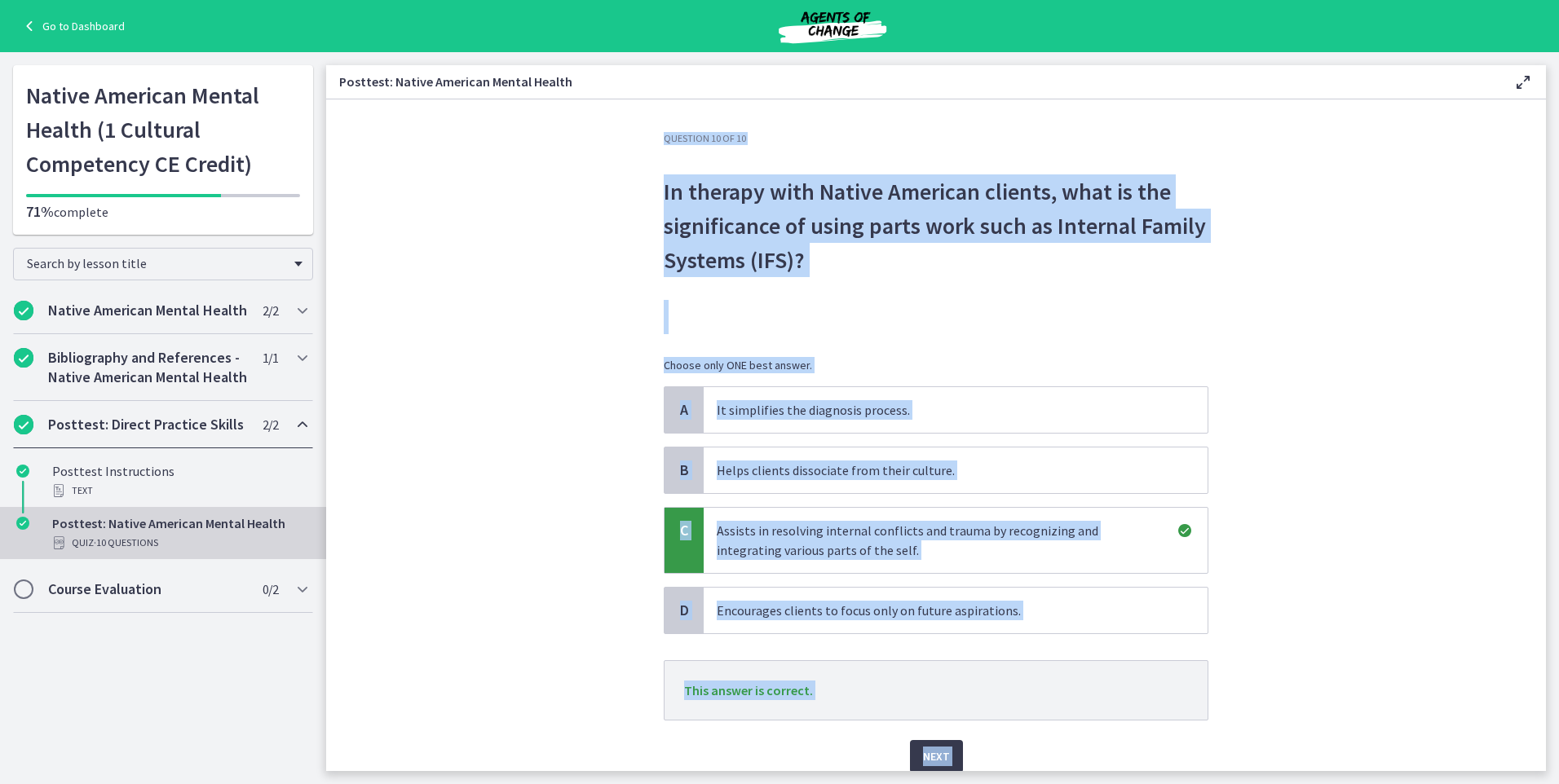 scroll, scrollTop: 15, scrollLeft: 0, axis: vertical 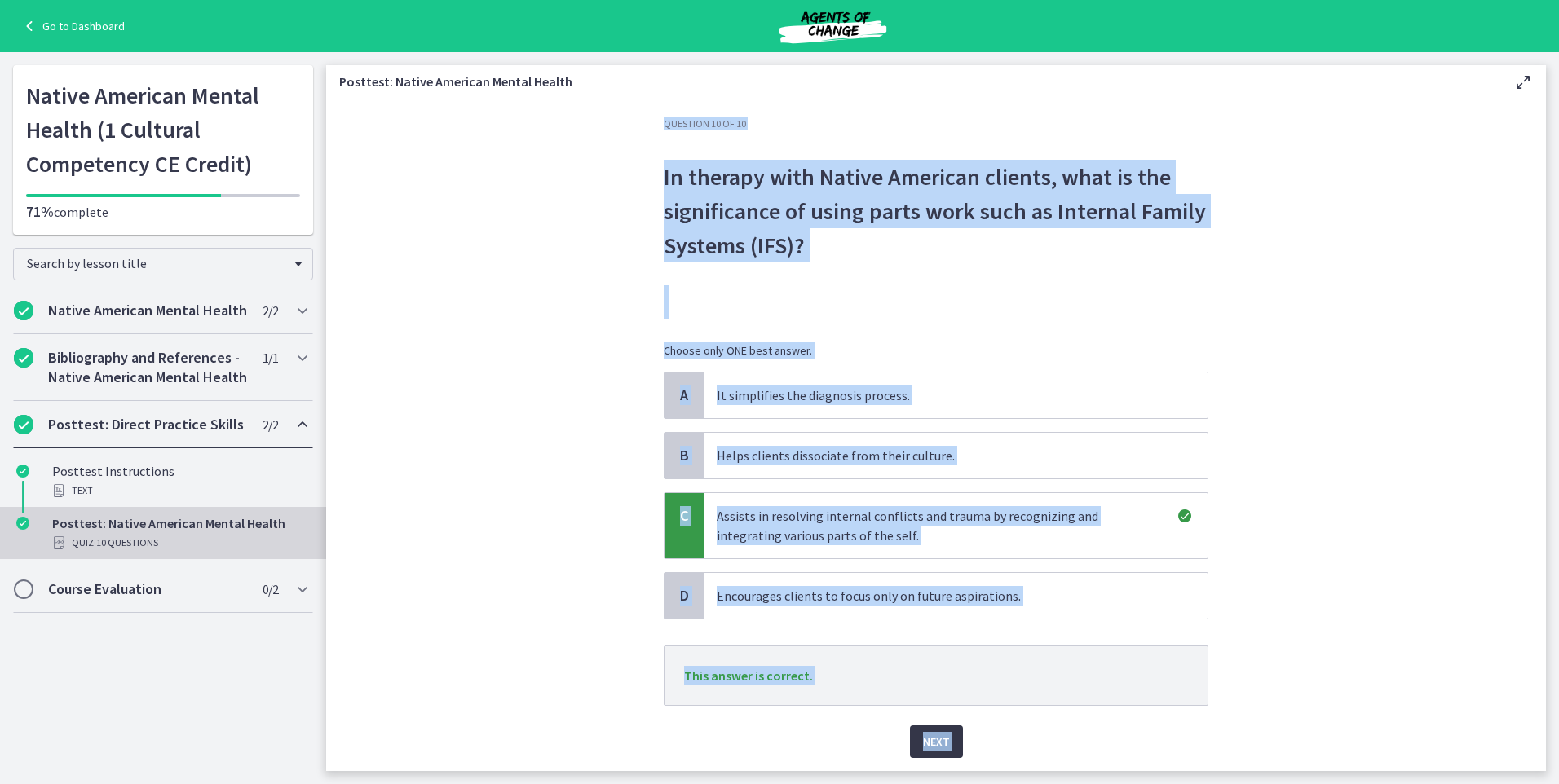 drag, startPoint x: 947, startPoint y: 767, endPoint x: 914, endPoint y: 733, distance: 47.381431 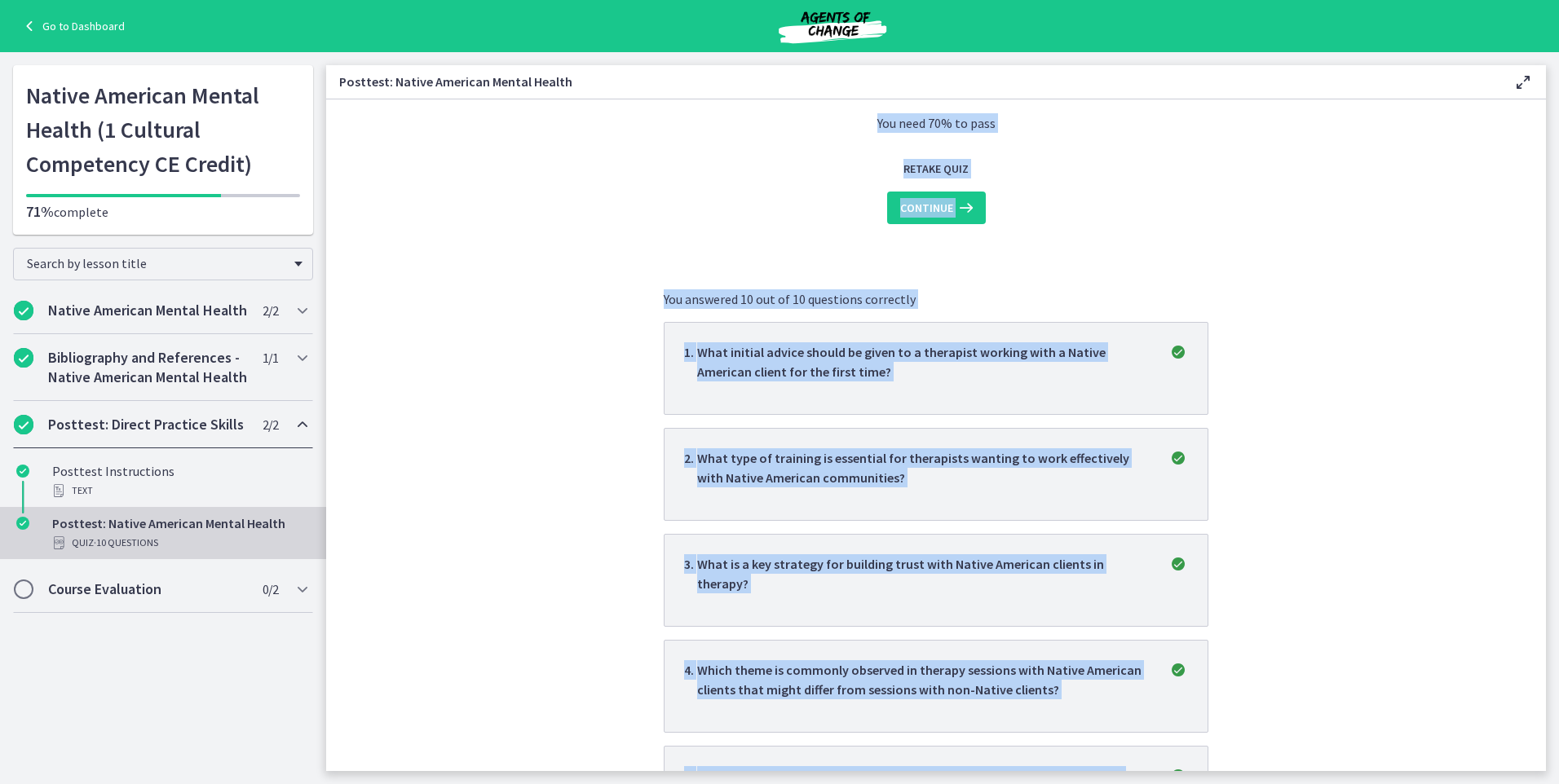 scroll, scrollTop: 163, scrollLeft: 0, axis: vertical 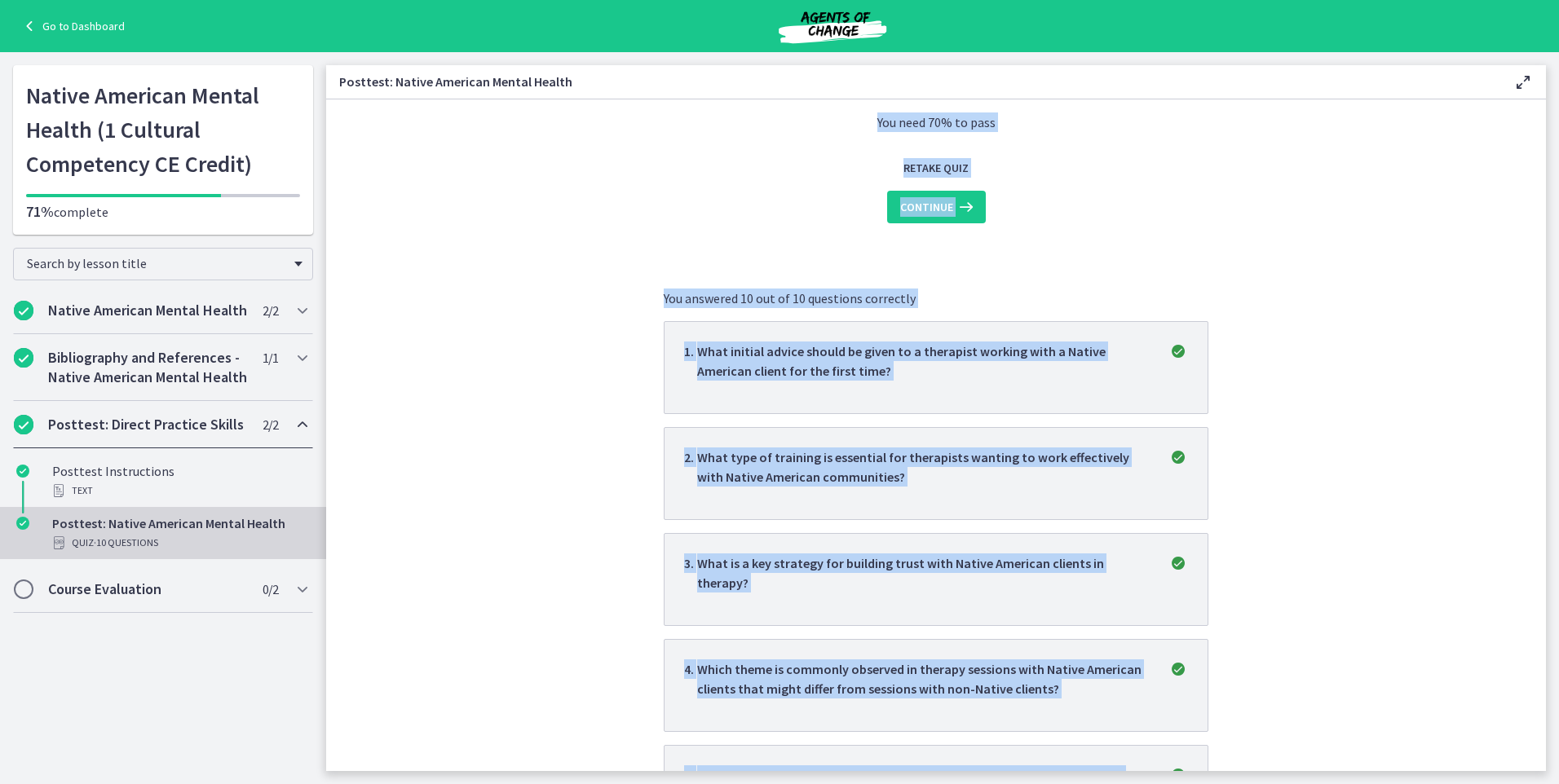 click on "Good job!
You passed this quiz with a score of
100 %
You need 70% to pass
Retake Quiz
Continue
You answered 10 out of 10 questions correctly
1 .
What initial advice should be given to a therapist working with a Native American client for the first time?
2 .
What type of training is essential for therapists wanting to work effectively with Native American communities?
3 .
4 ." at bounding box center (936, 435) 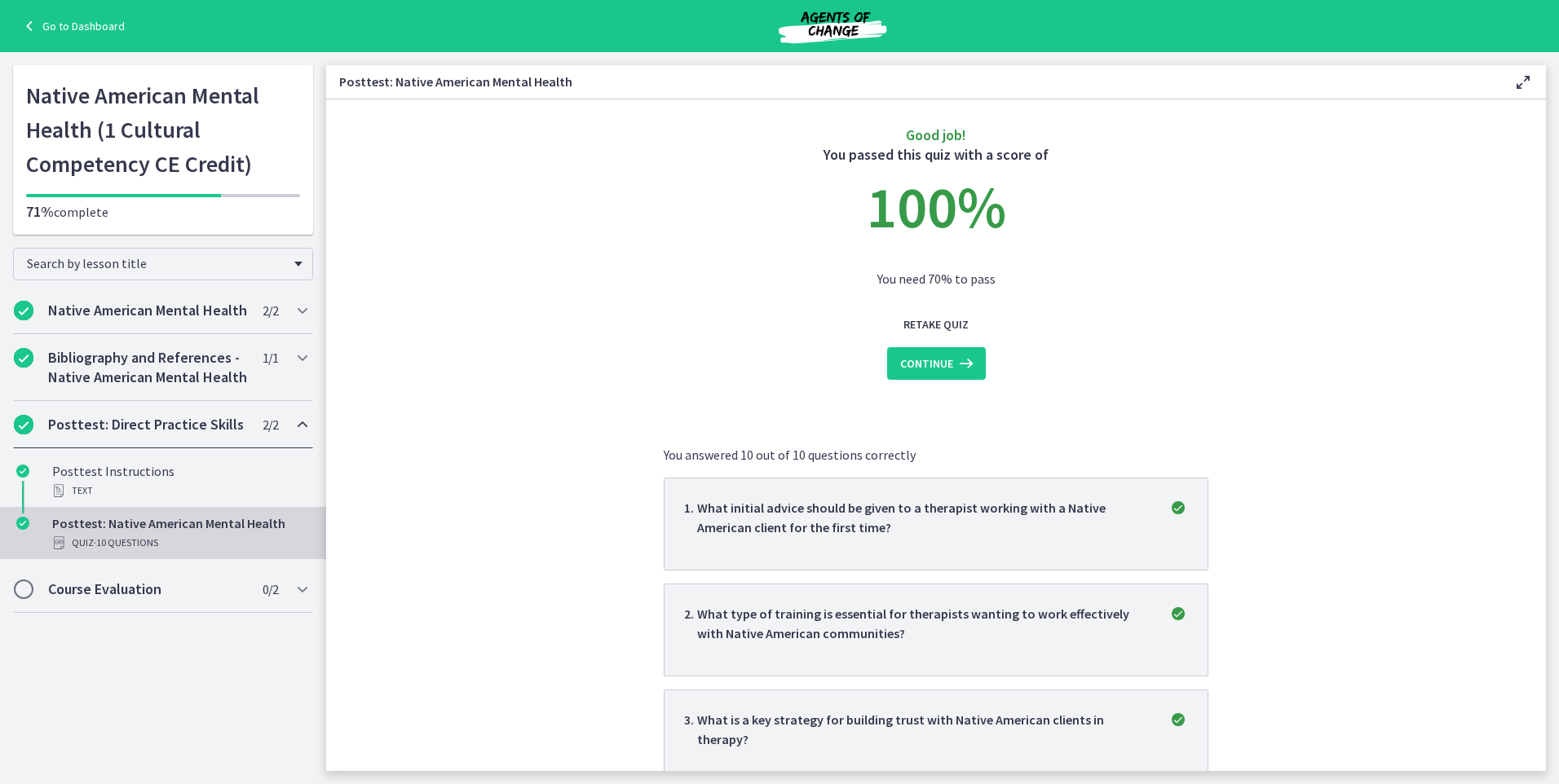 scroll, scrollTop: 0, scrollLeft: 0, axis: both 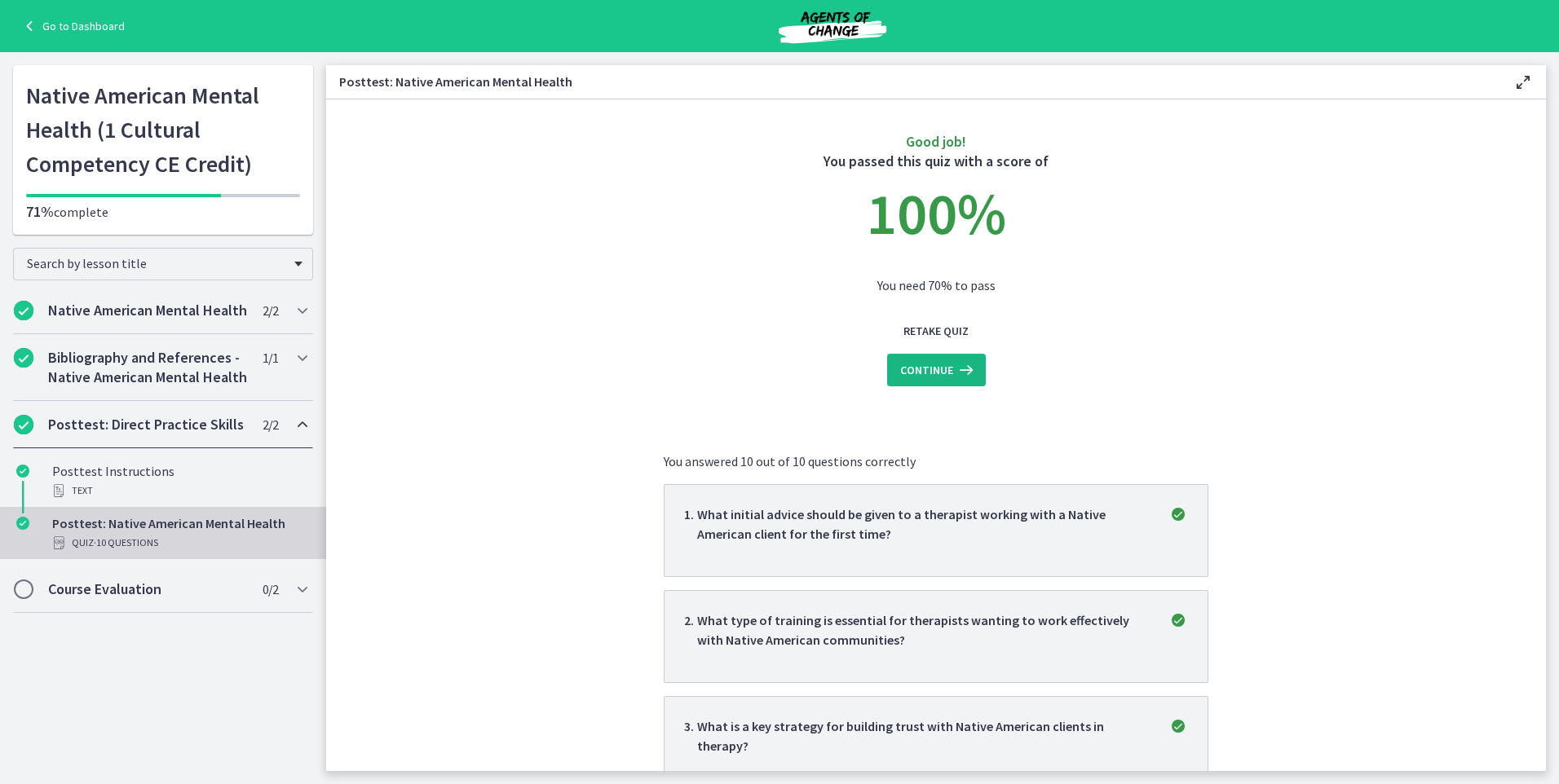 click on "Continue" at bounding box center (936, 370) 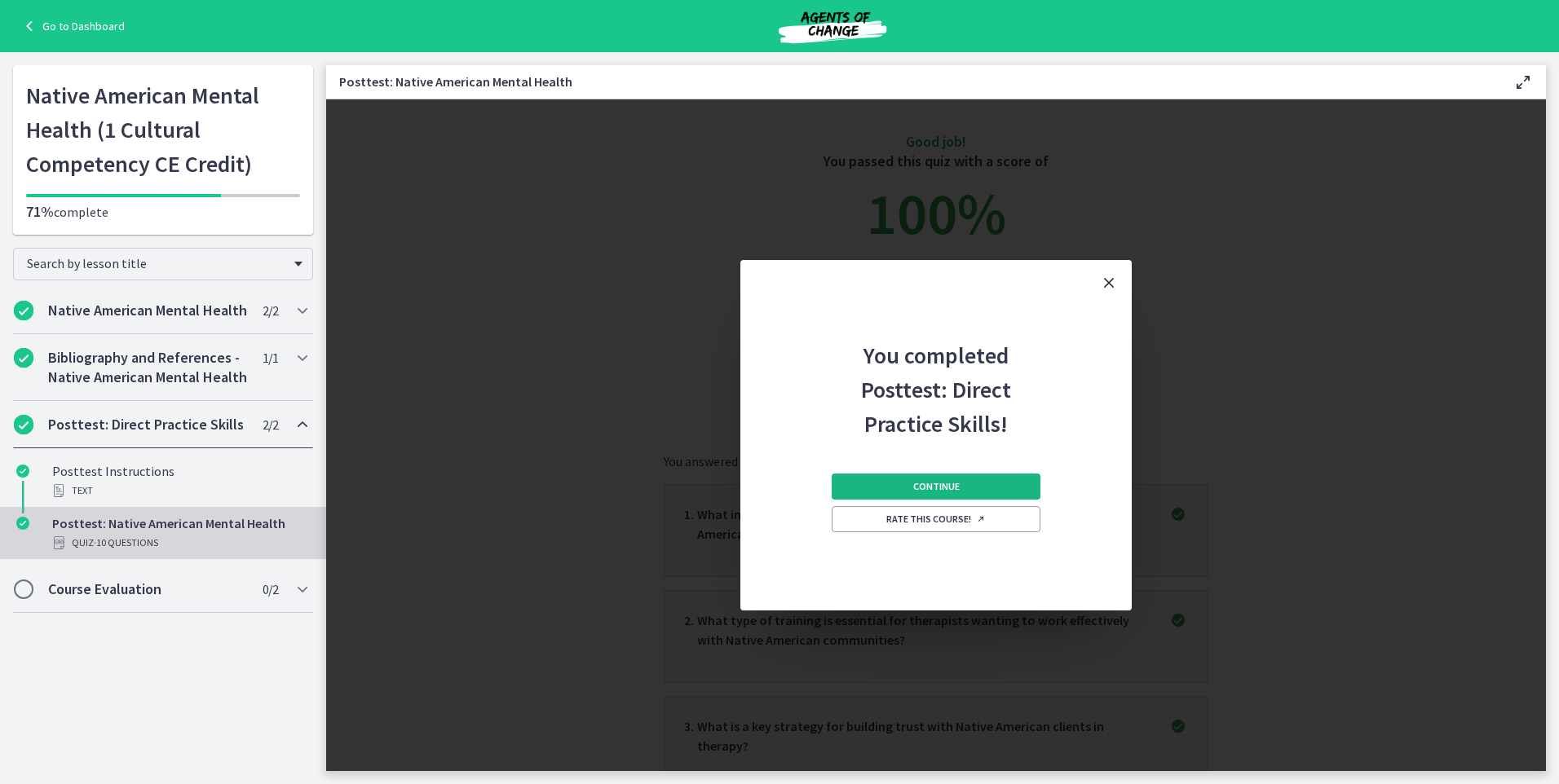 click on "Continue" at bounding box center (936, 487) 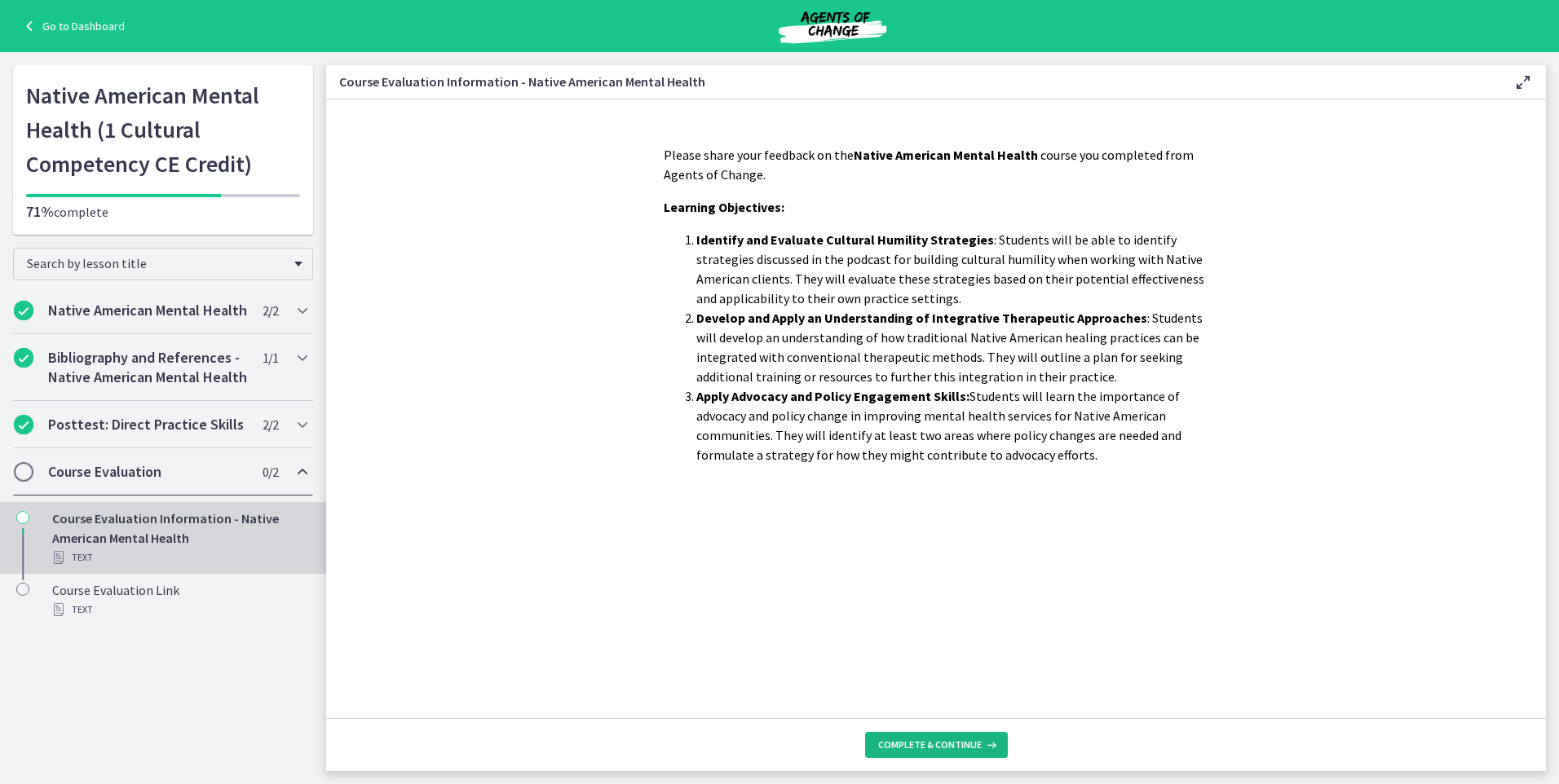 click on "Complete & continue" at bounding box center (936, 745) 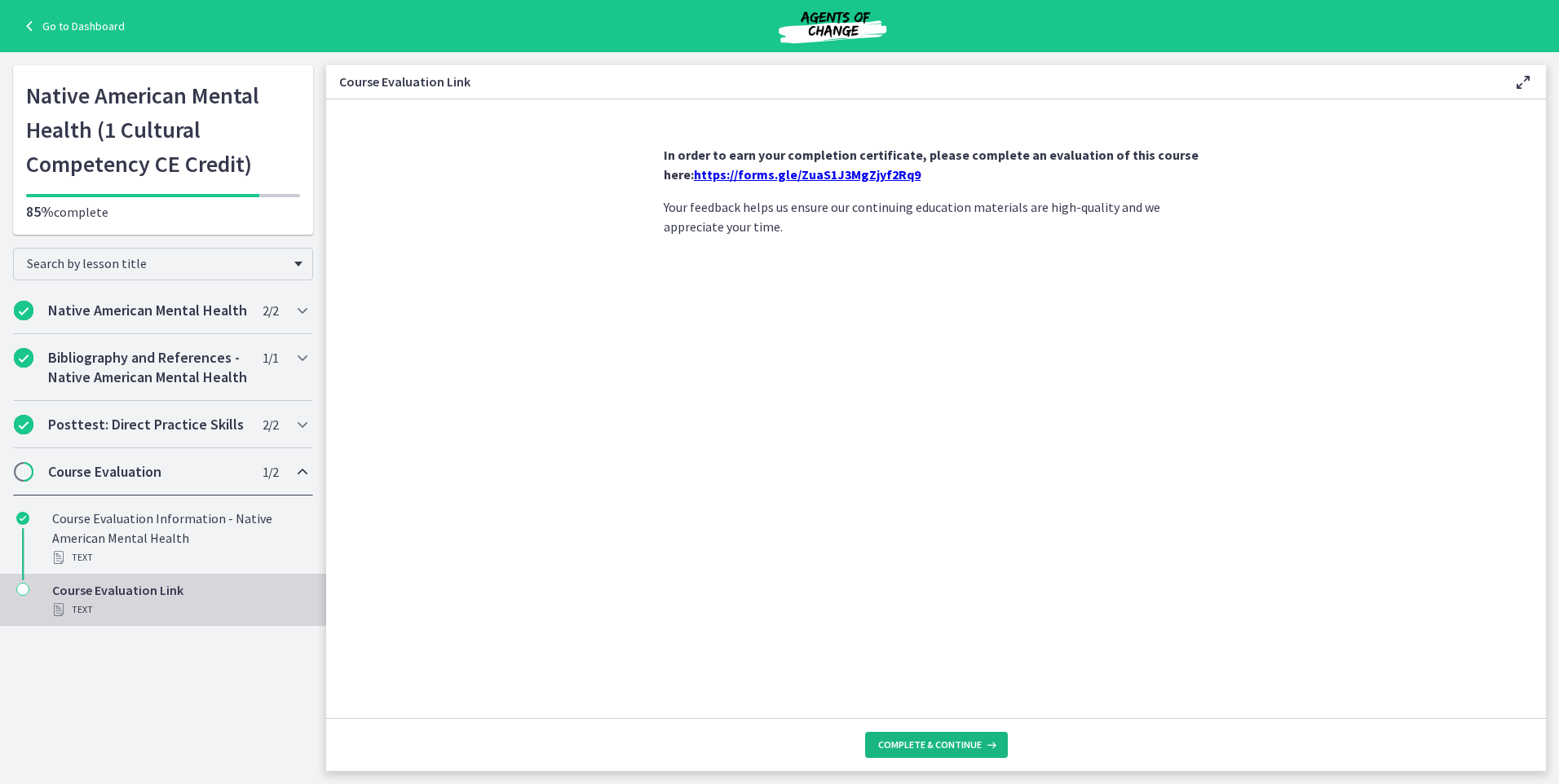 click on "Complete & continue" at bounding box center [930, 745] 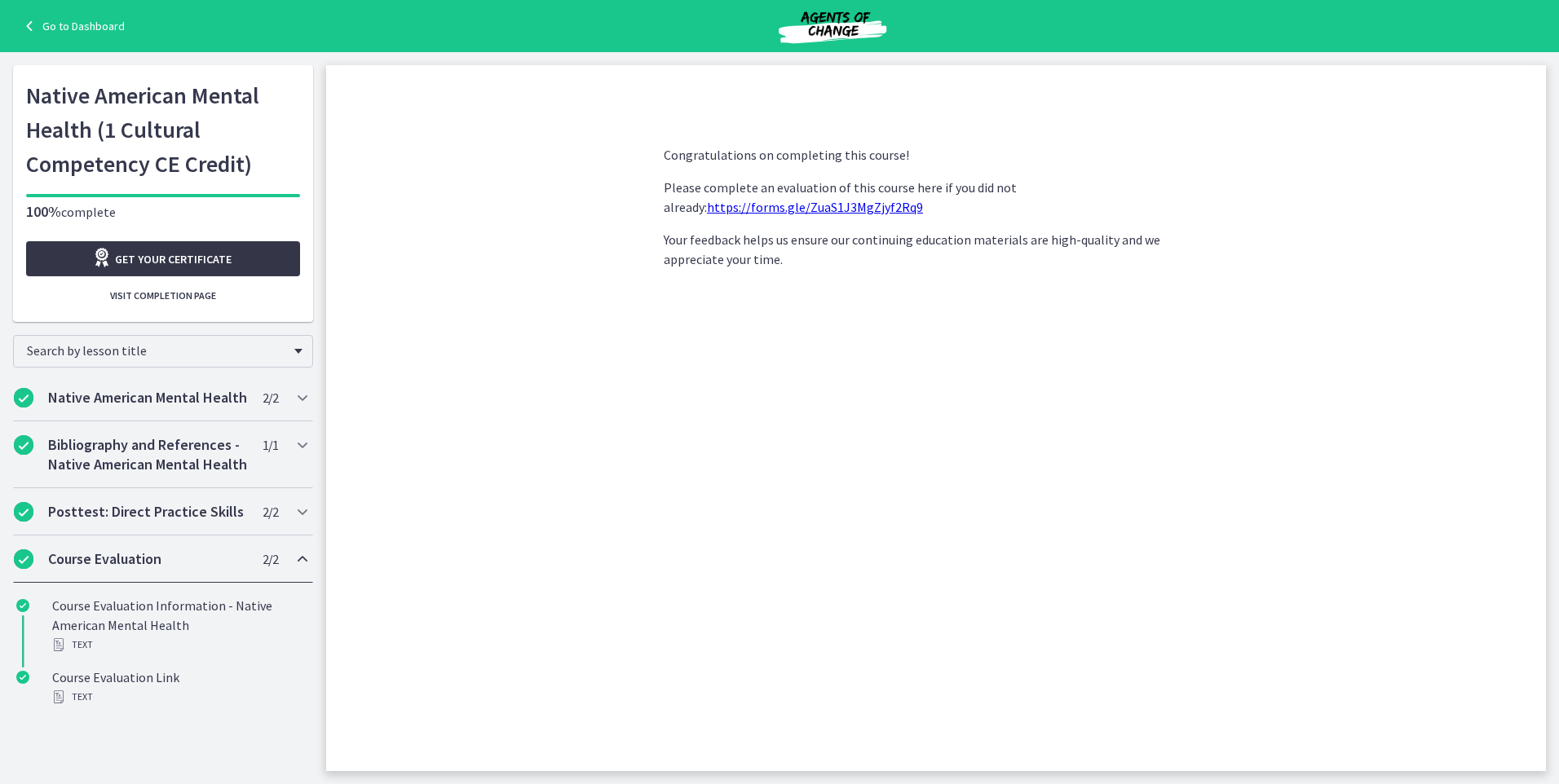 click on "Get your certificate" at bounding box center [163, 258] 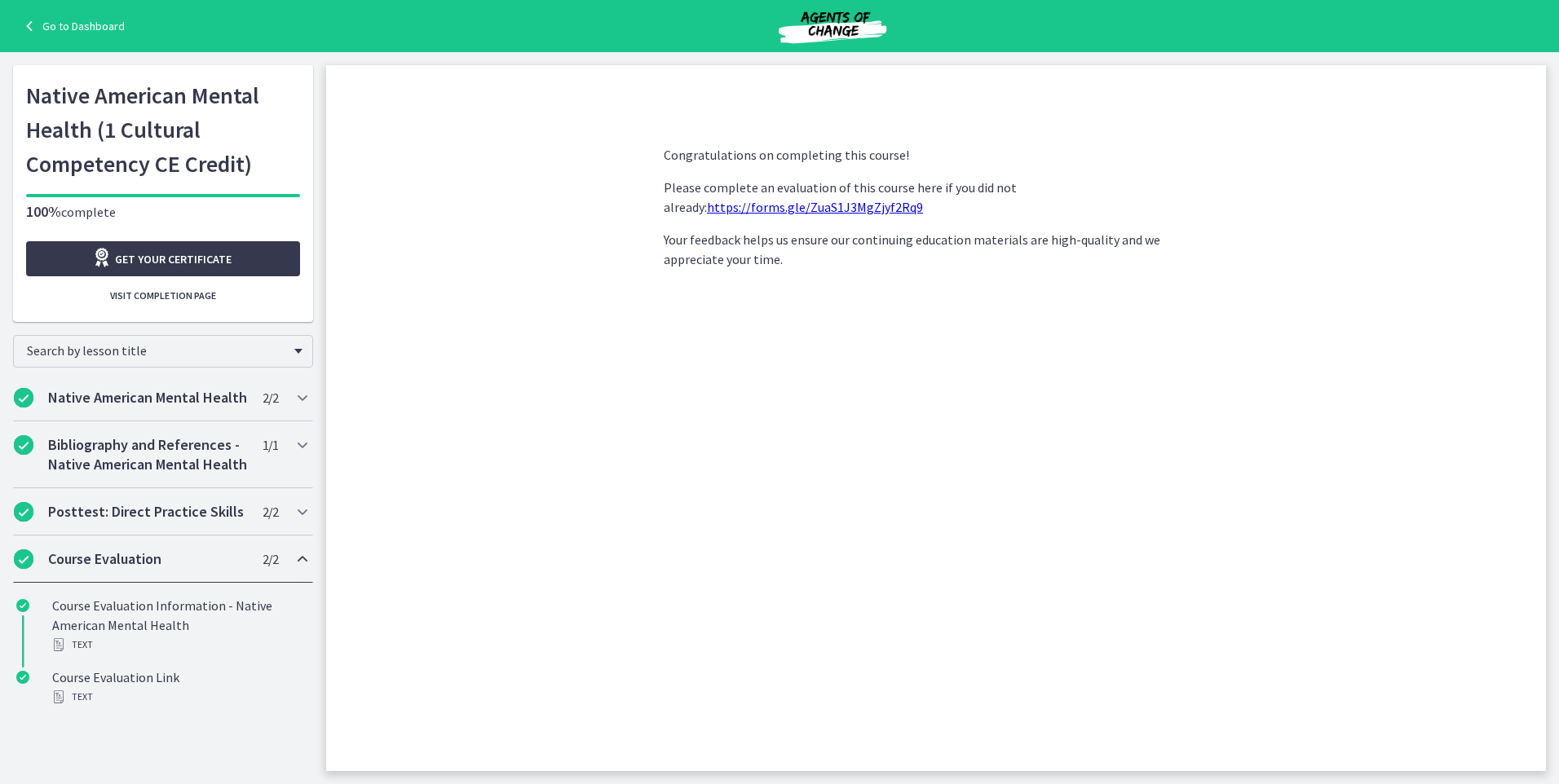 click on "Go to Dashboard" at bounding box center (72, 26) 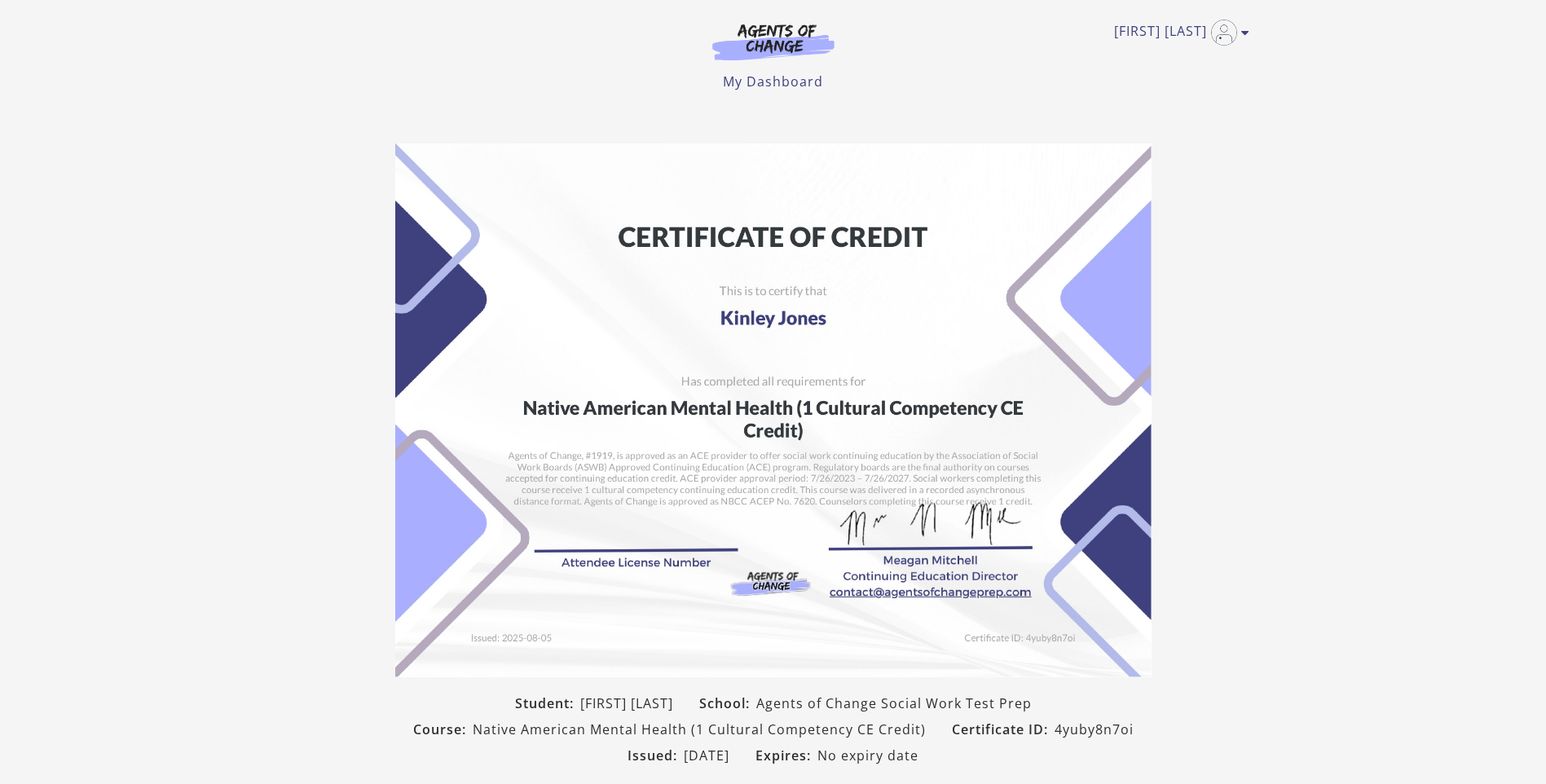 scroll, scrollTop: 0, scrollLeft: 0, axis: both 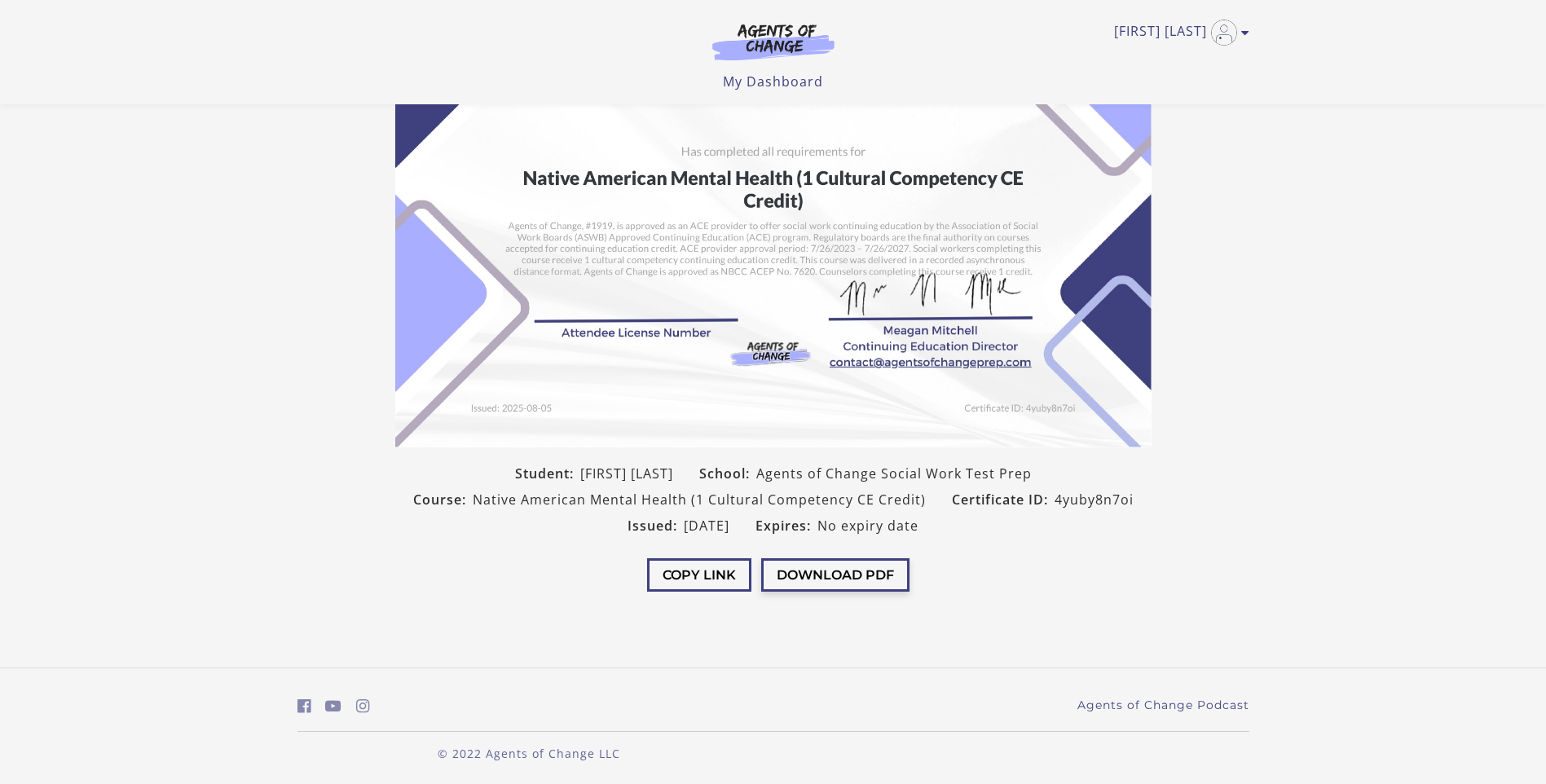 click on "Download PDF" at bounding box center (835, 575) 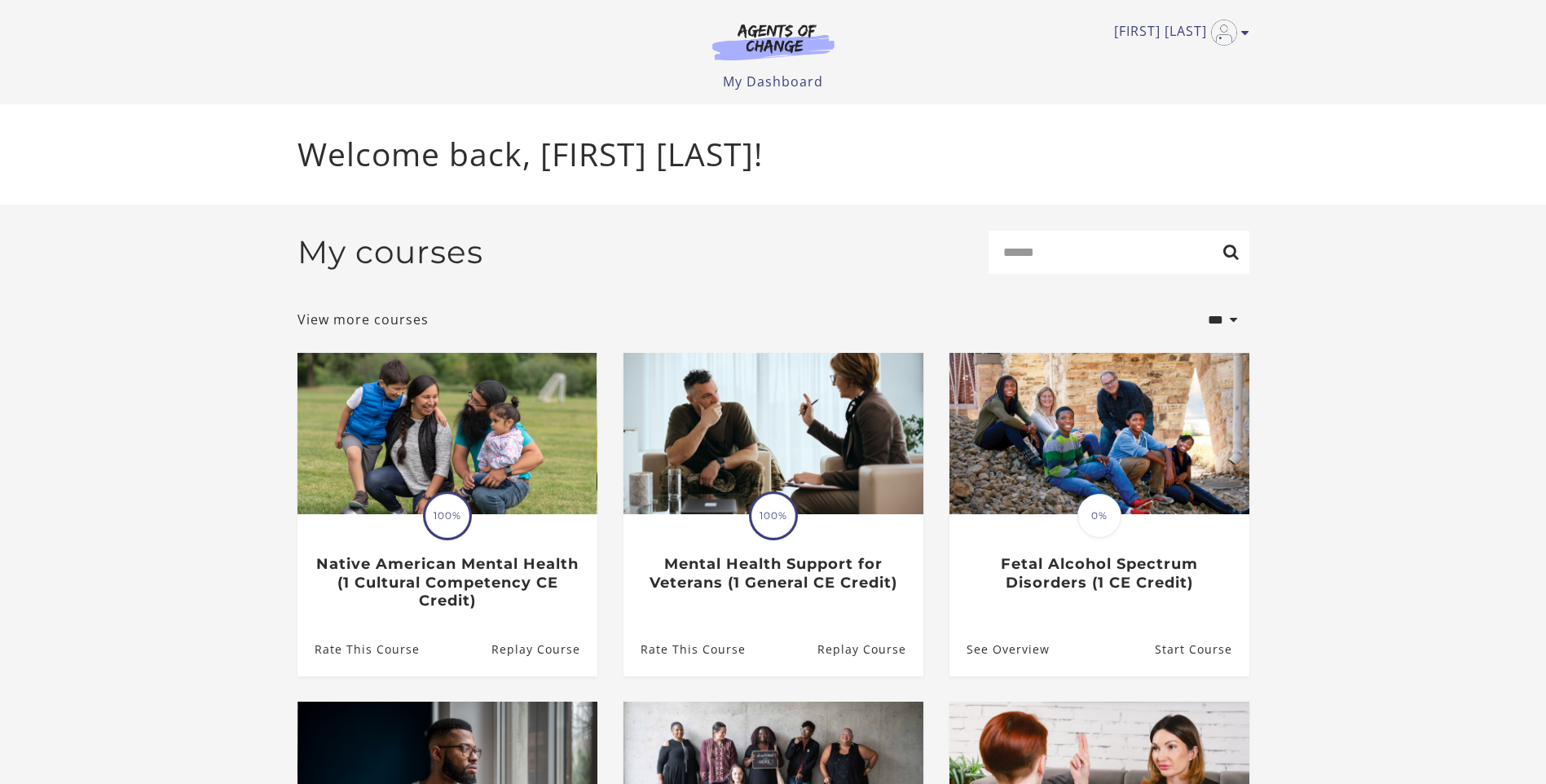 scroll, scrollTop: 0, scrollLeft: 0, axis: both 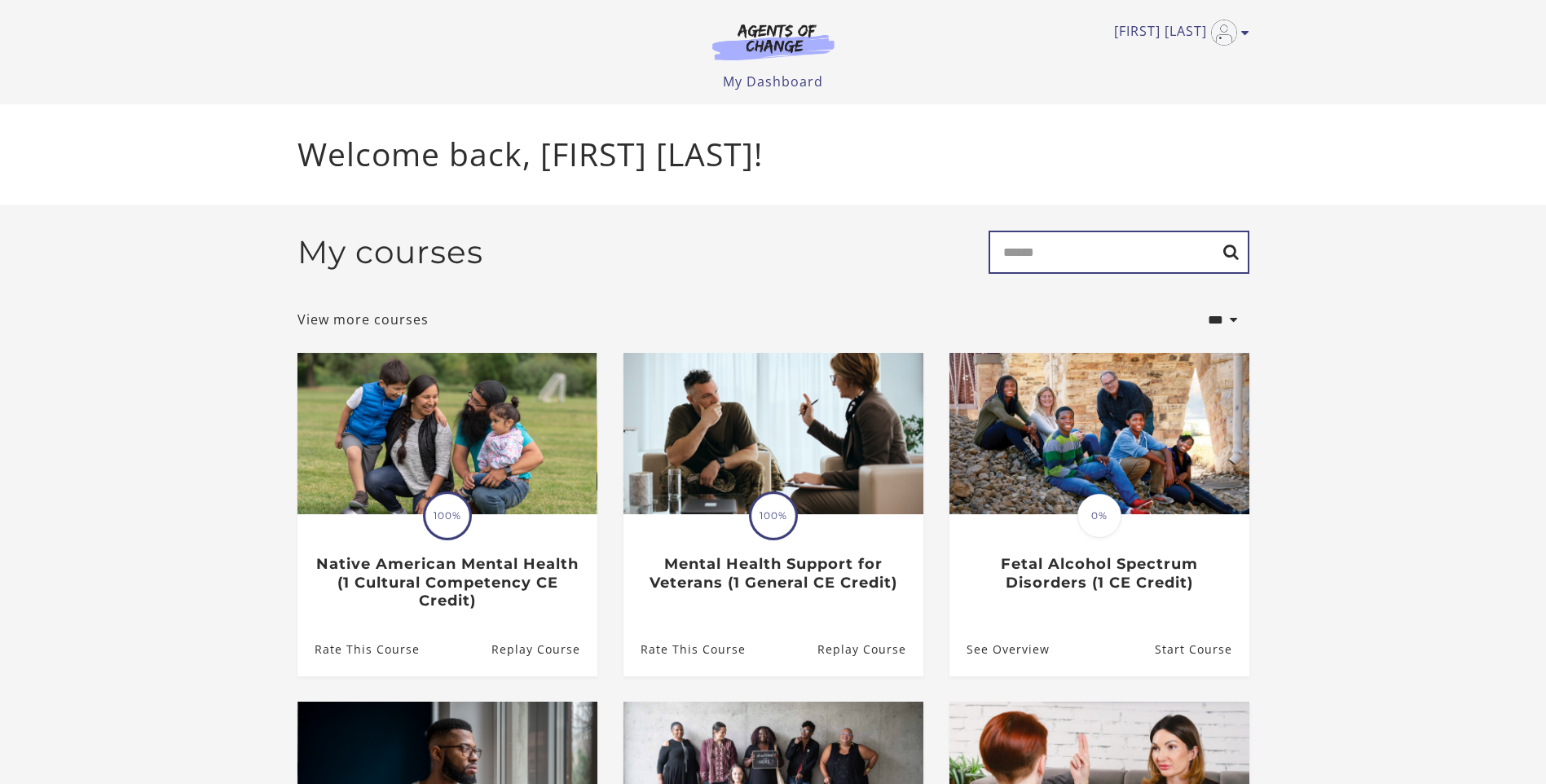 click on "Search" at bounding box center [1119, 252] 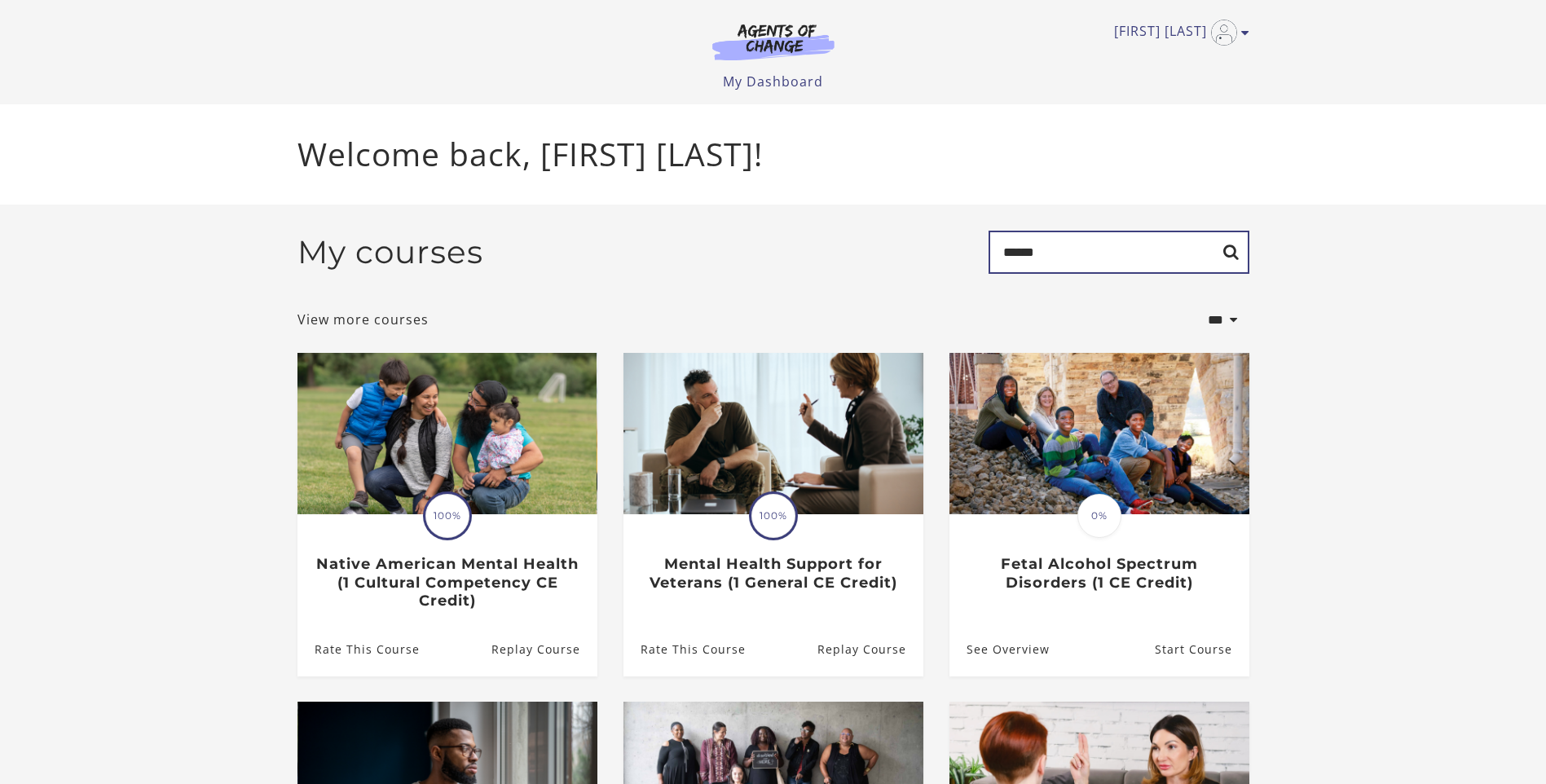 type on "******" 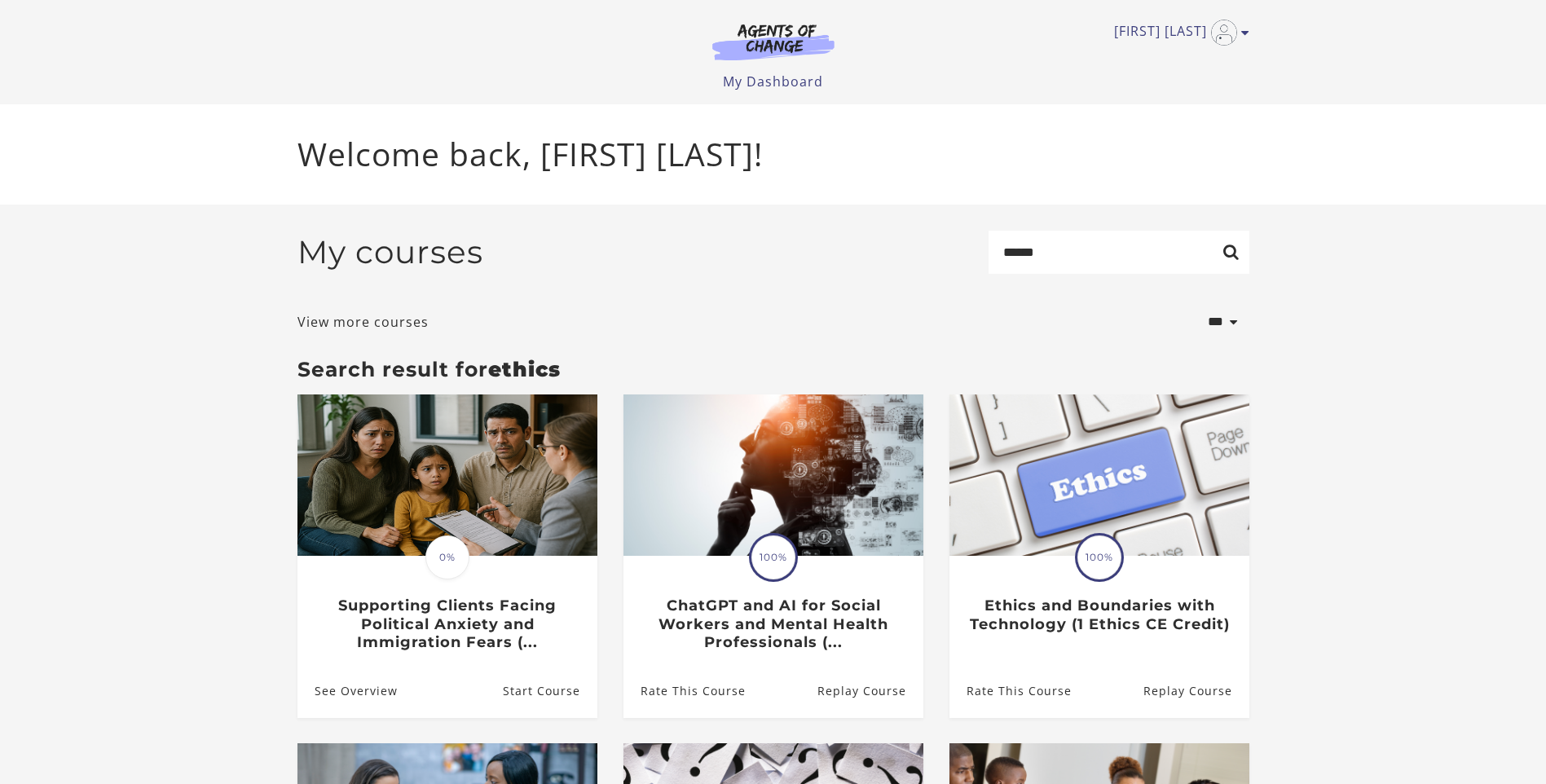 scroll, scrollTop: 0, scrollLeft: 0, axis: both 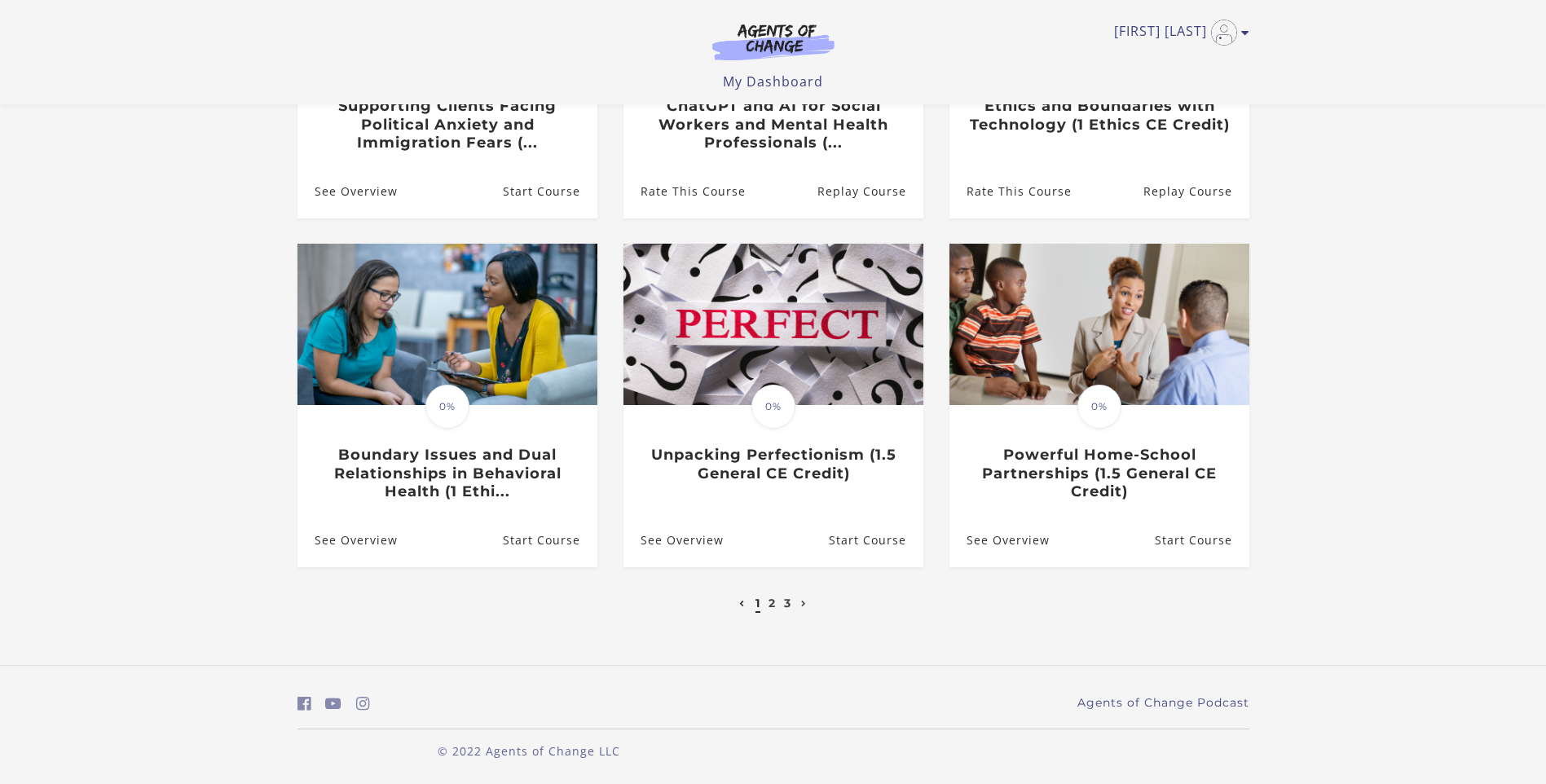 click on "2" at bounding box center (772, 603) 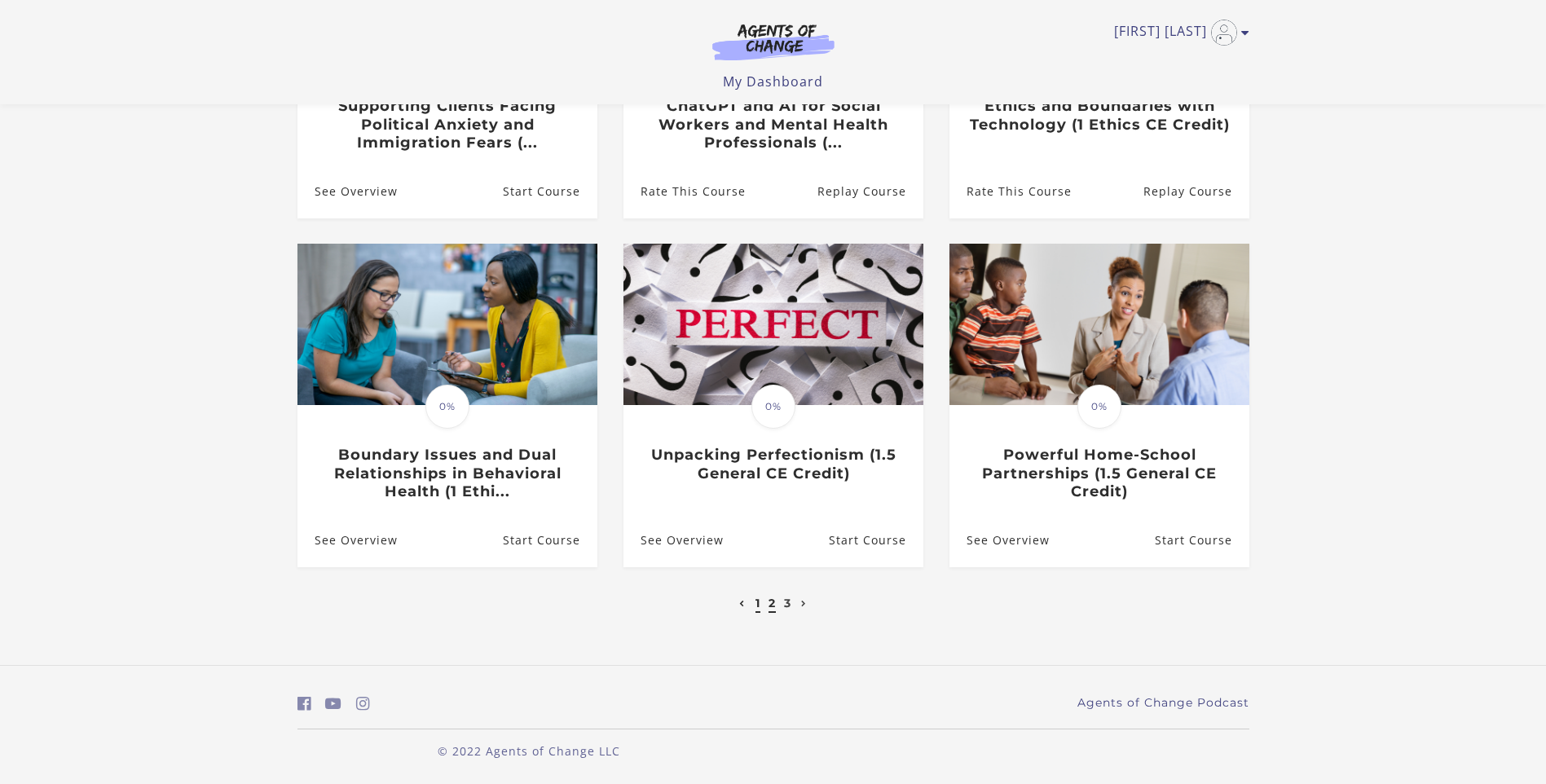 click on "2" at bounding box center [772, 603] 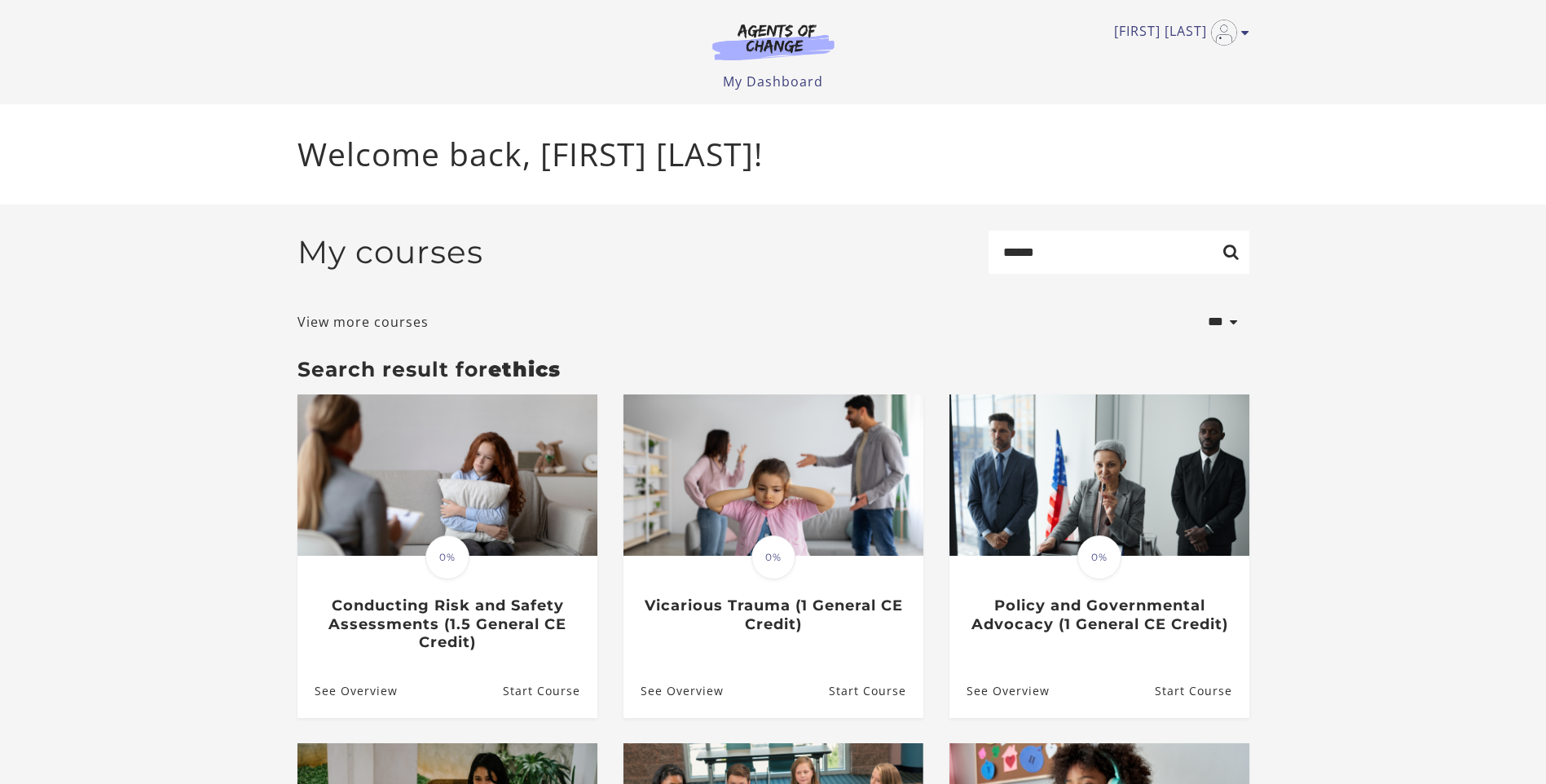 scroll, scrollTop: 0, scrollLeft: 0, axis: both 